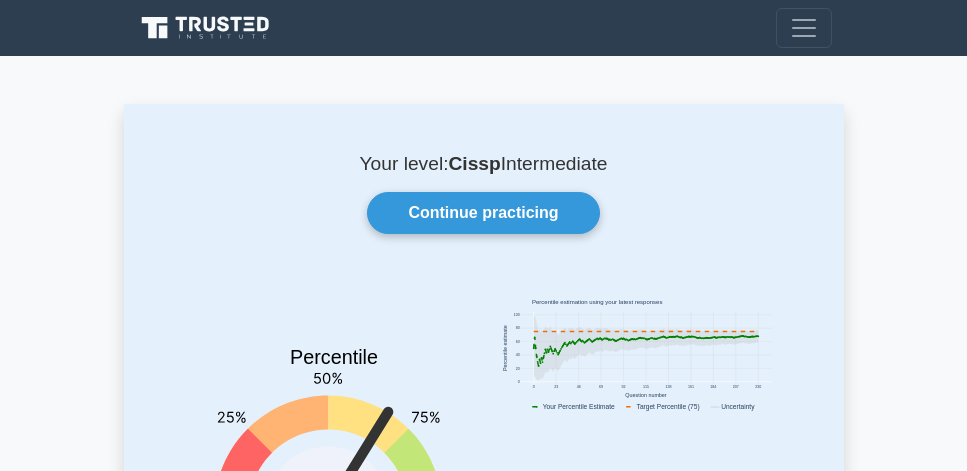 scroll, scrollTop: 57, scrollLeft: 0, axis: vertical 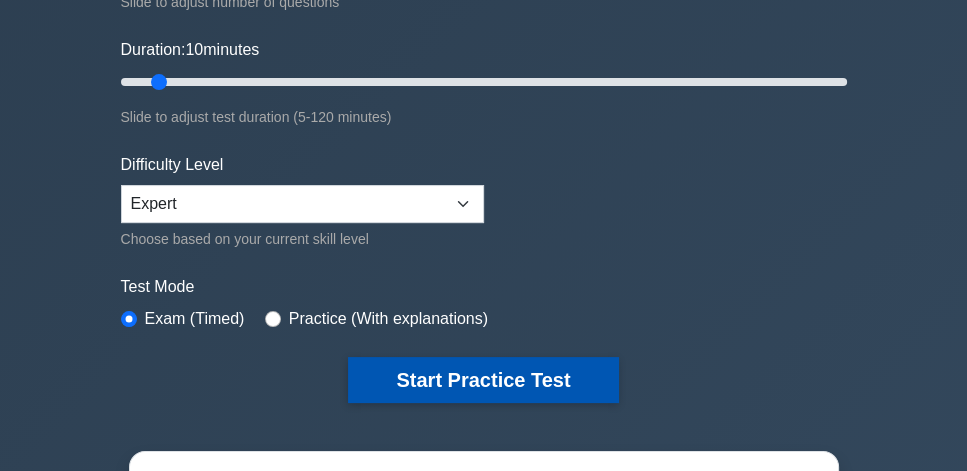 click on "Start Practice Test" at bounding box center (483, 380) 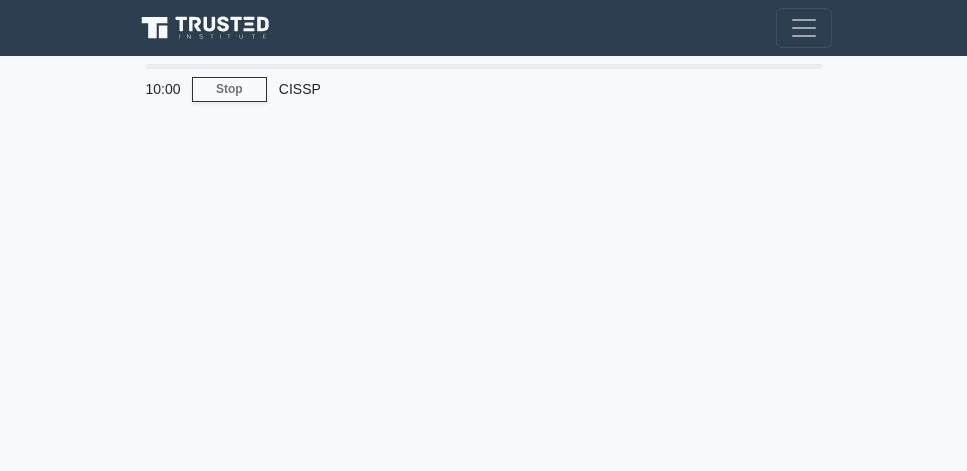 scroll, scrollTop: 0, scrollLeft: 0, axis: both 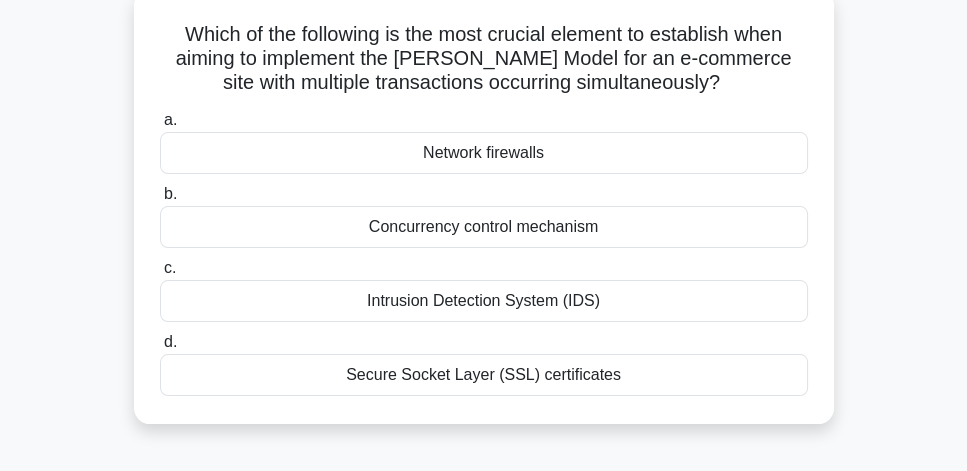 click on "Concurrency control mechanism" at bounding box center (484, 227) 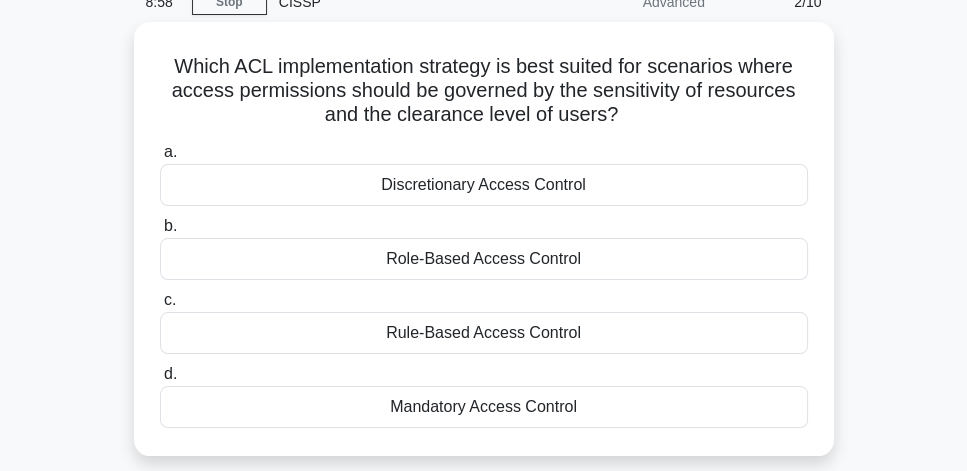 scroll, scrollTop: 114, scrollLeft: 0, axis: vertical 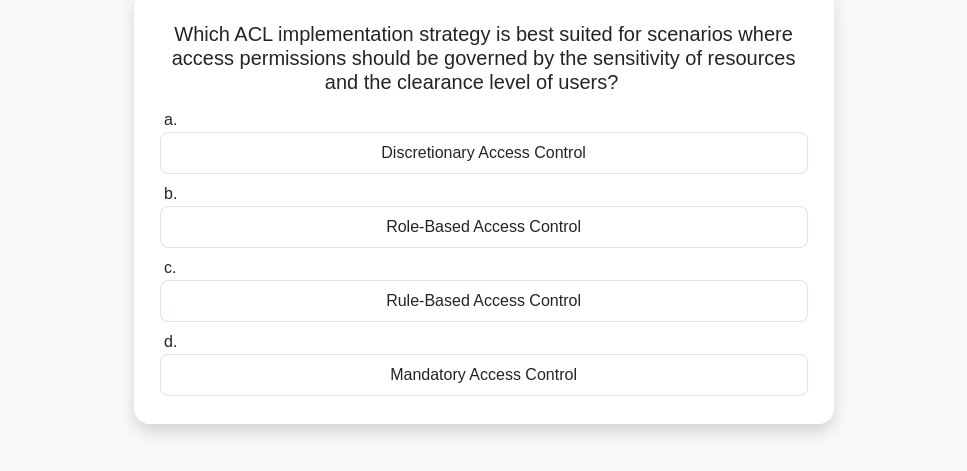 click on "Mandatory Access Control" at bounding box center [484, 375] 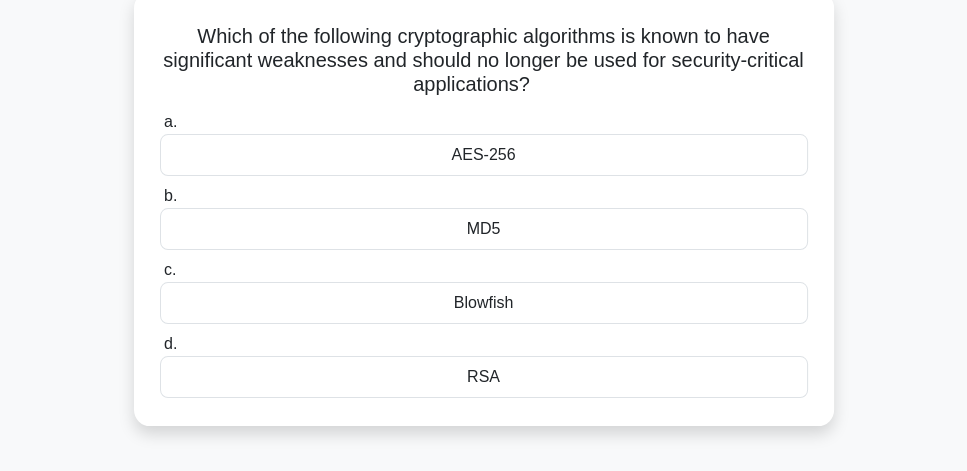 scroll, scrollTop: 114, scrollLeft: 0, axis: vertical 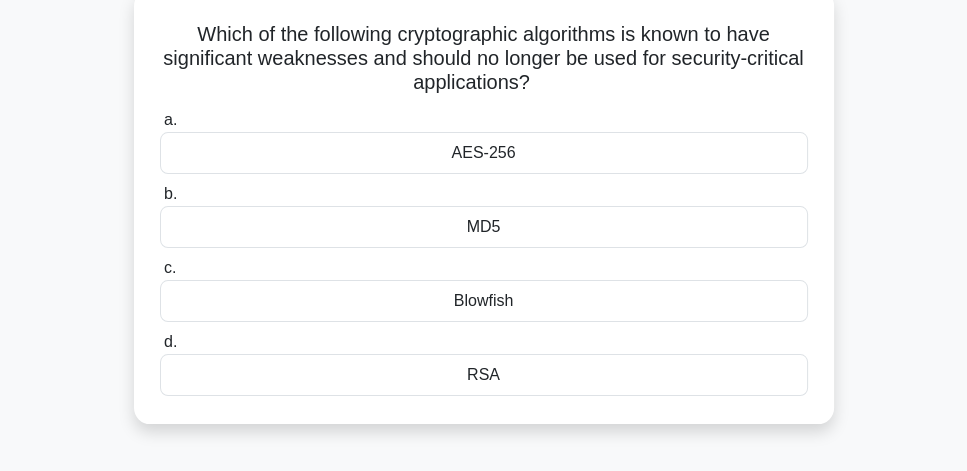 click on "MD5" at bounding box center (484, 227) 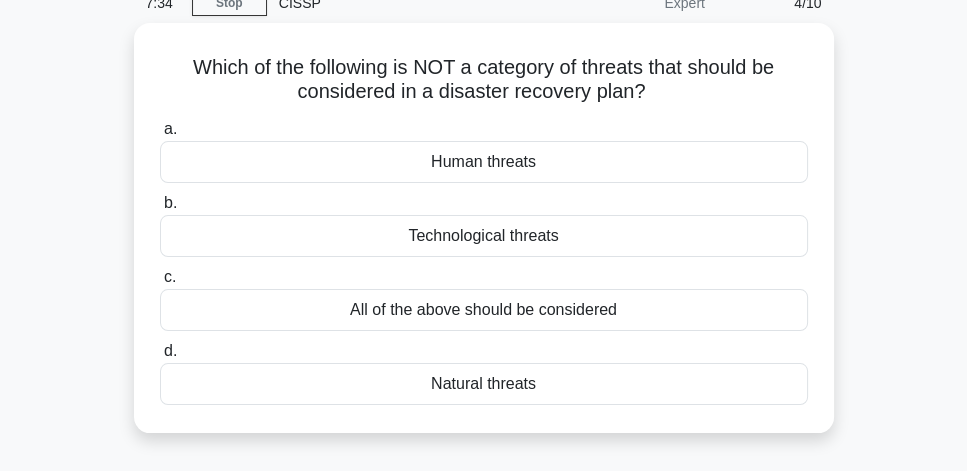 scroll, scrollTop: 114, scrollLeft: 0, axis: vertical 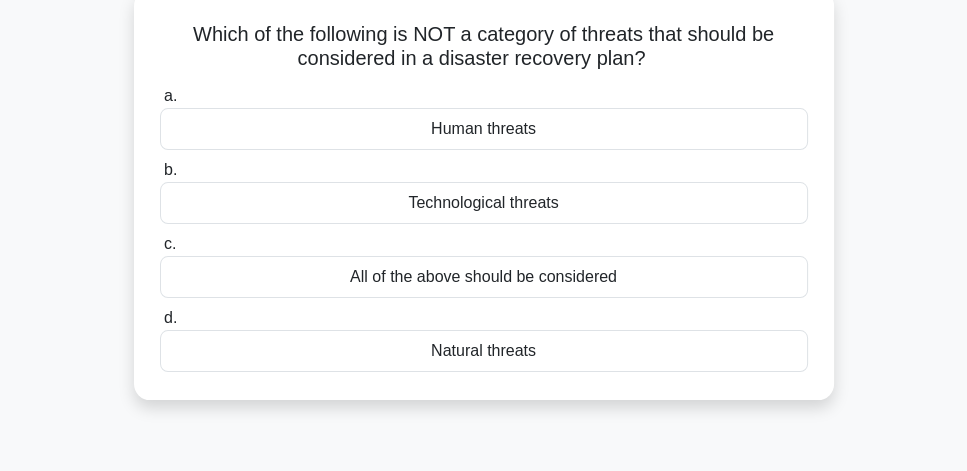 click on "All of the above should be considered" at bounding box center (484, 277) 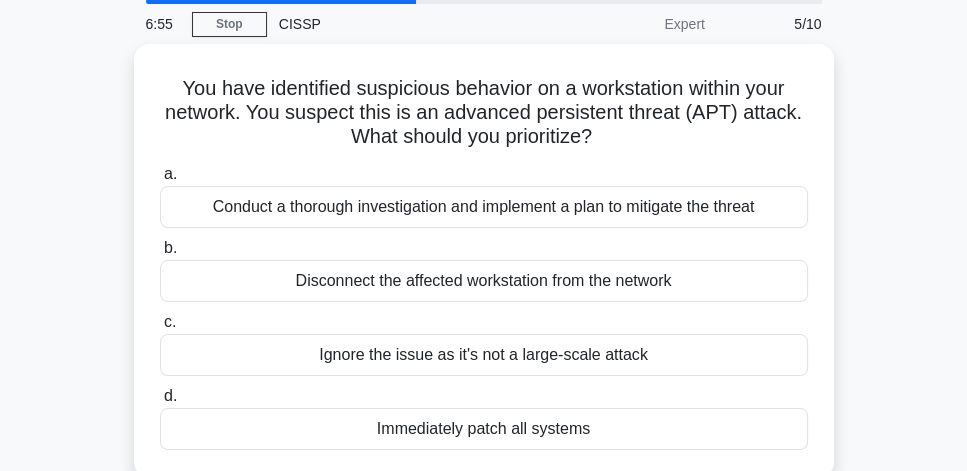 scroll, scrollTop: 114, scrollLeft: 0, axis: vertical 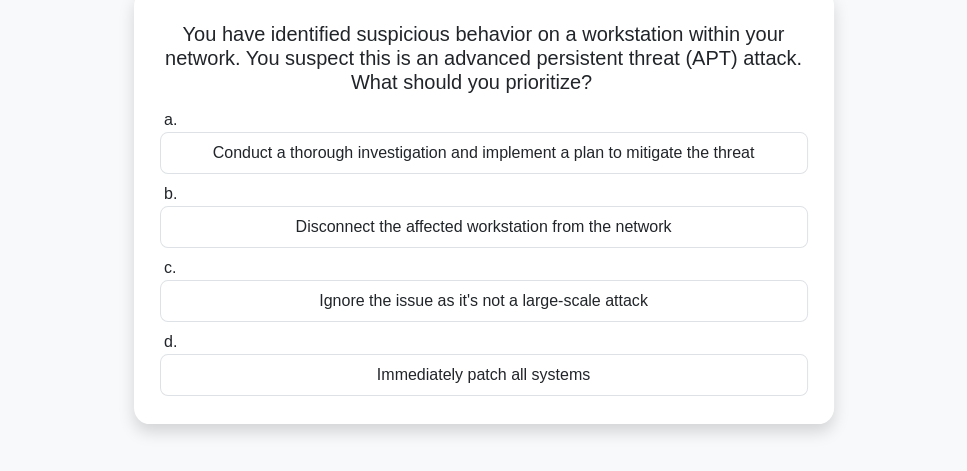 click on "Conduct a thorough investigation and implement a plan to mitigate the threat" at bounding box center (484, 153) 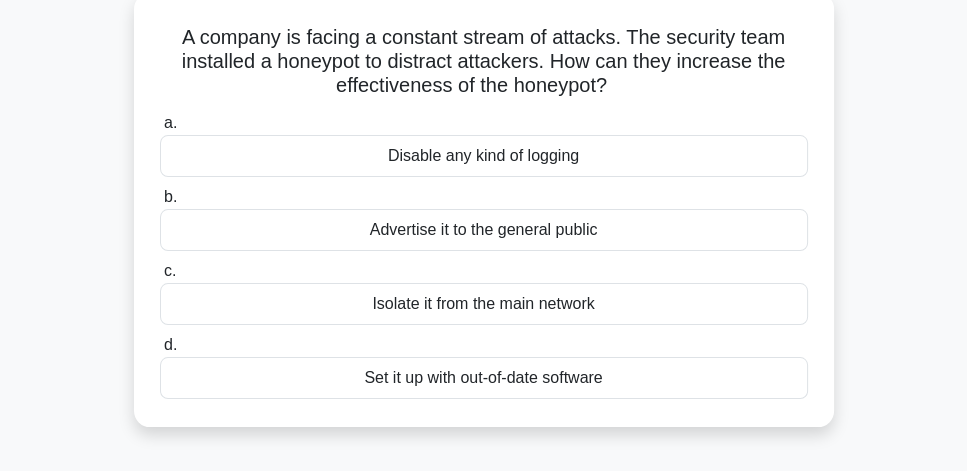scroll, scrollTop: 114, scrollLeft: 0, axis: vertical 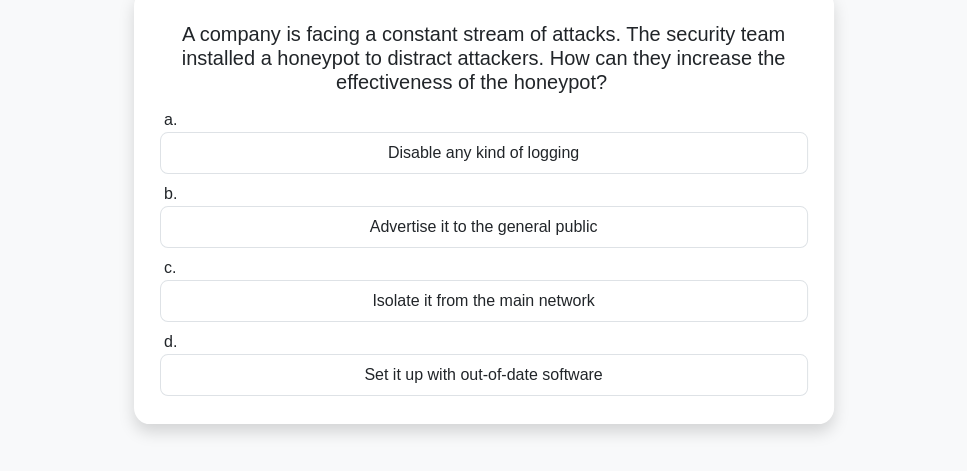 click on "Set it up with out-of-date software" at bounding box center (484, 375) 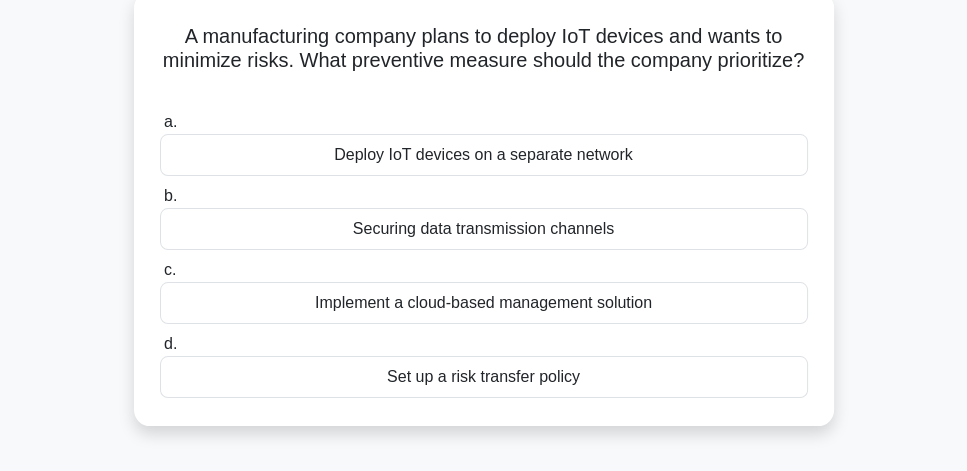 scroll, scrollTop: 114, scrollLeft: 0, axis: vertical 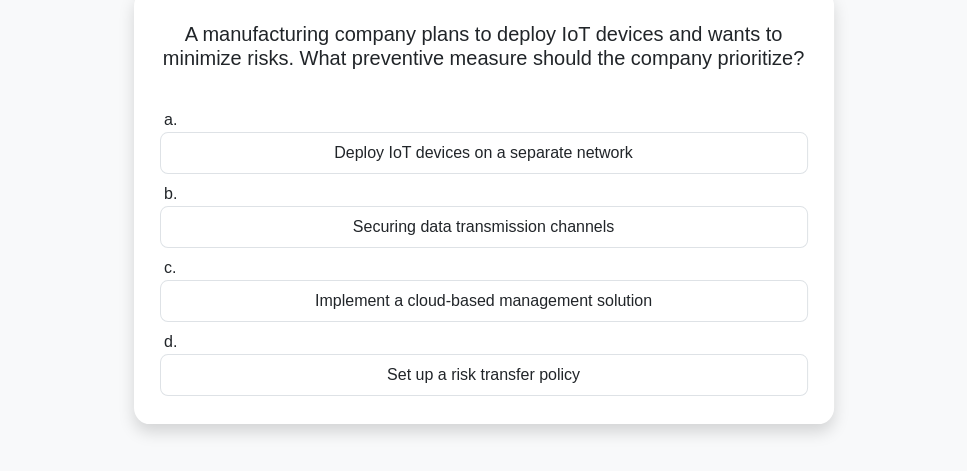 click on "Set up a risk transfer policy" at bounding box center (484, 375) 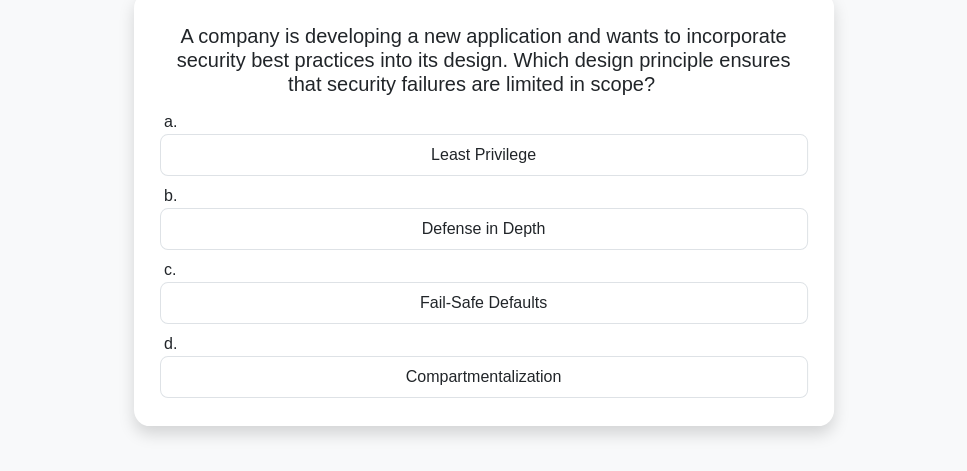 scroll, scrollTop: 114, scrollLeft: 0, axis: vertical 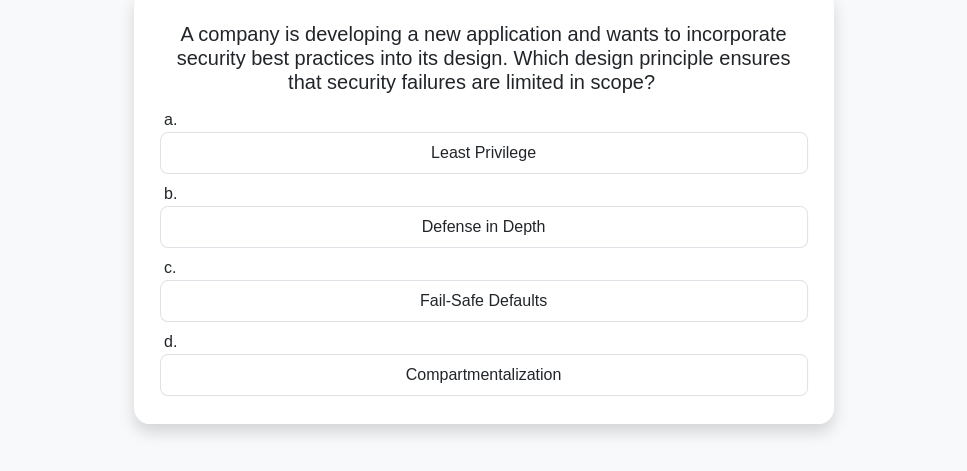 click on "Defense in Depth" at bounding box center [484, 227] 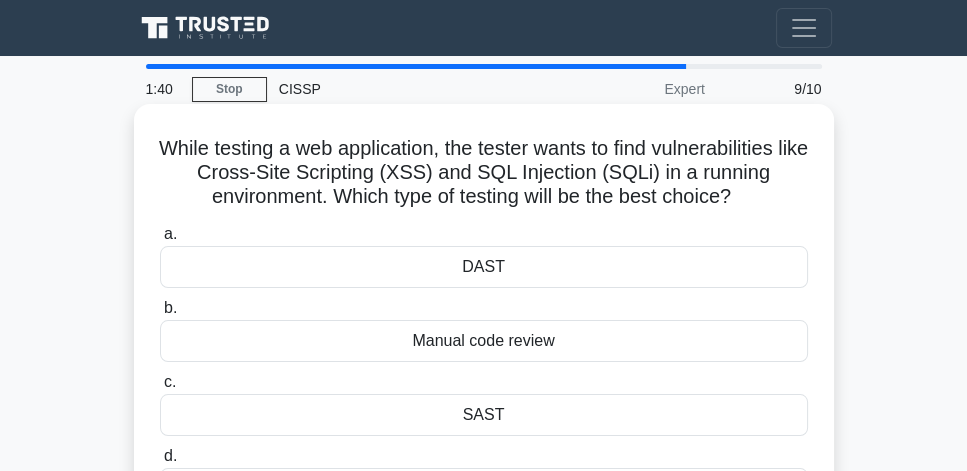 scroll, scrollTop: 114, scrollLeft: 0, axis: vertical 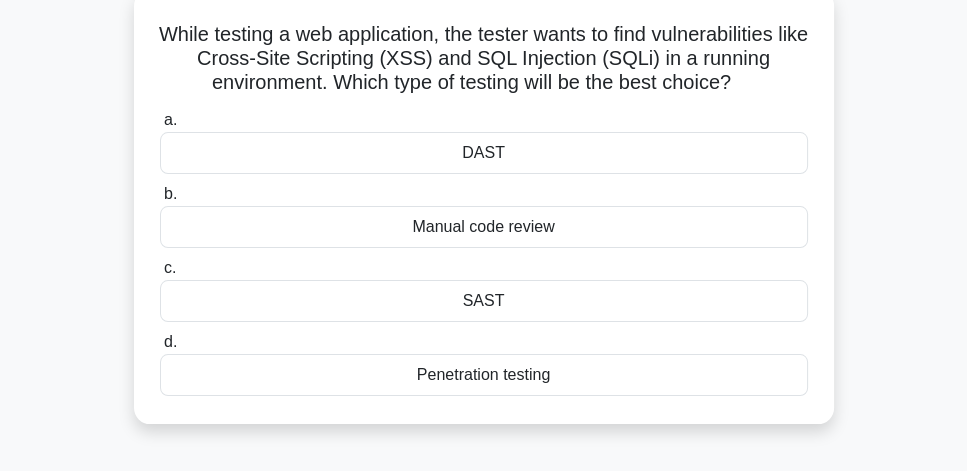 click on "SAST" at bounding box center (484, 301) 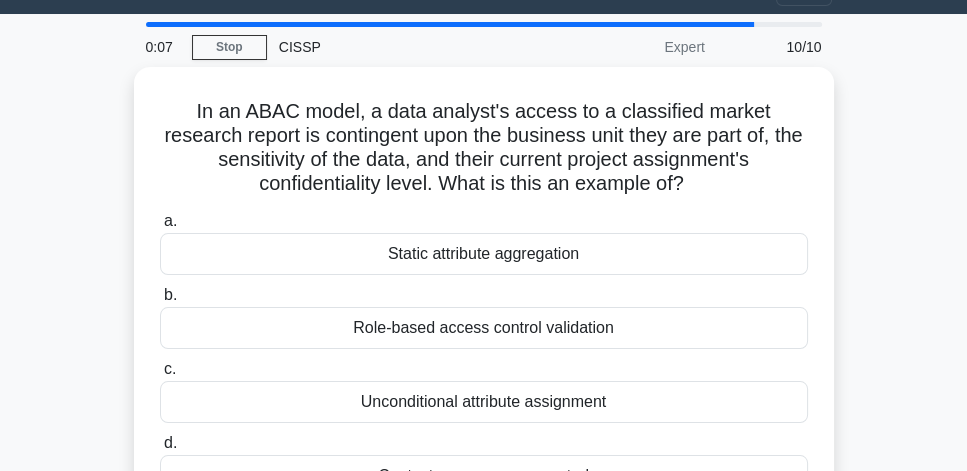 scroll, scrollTop: 40, scrollLeft: 0, axis: vertical 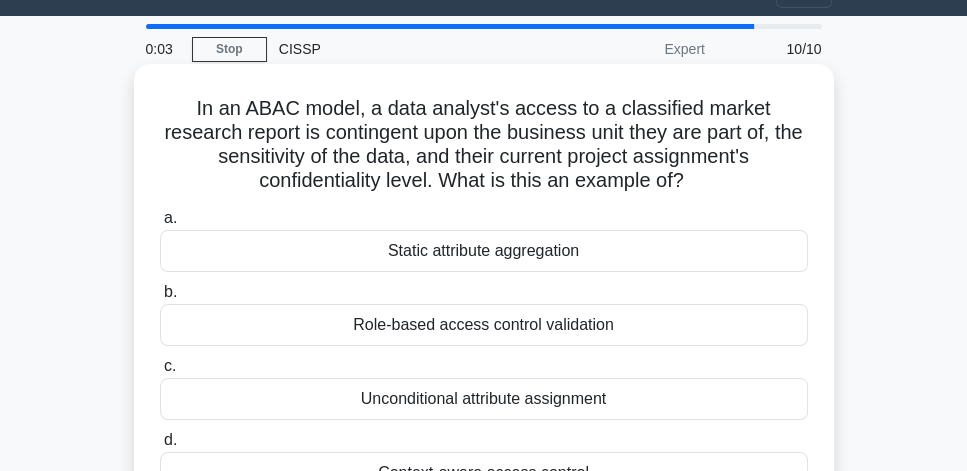 click on "Unconditional attribute assignment" at bounding box center (484, 399) 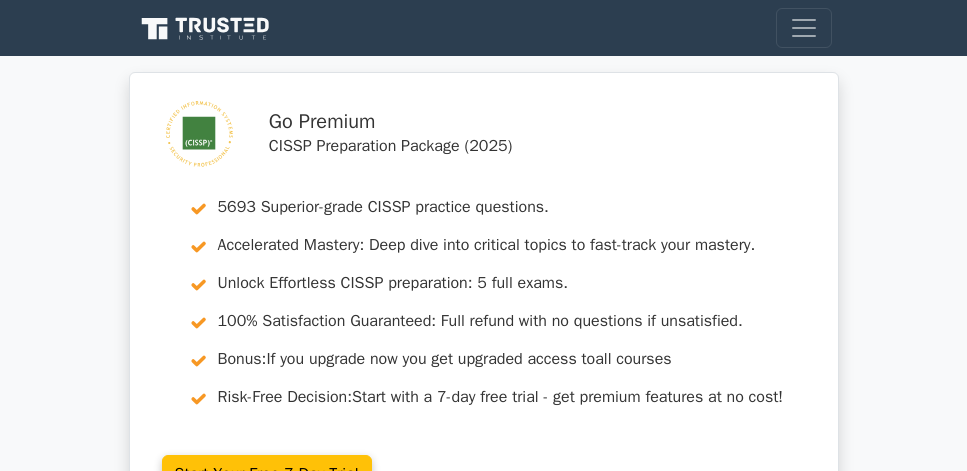 scroll, scrollTop: 0, scrollLeft: 0, axis: both 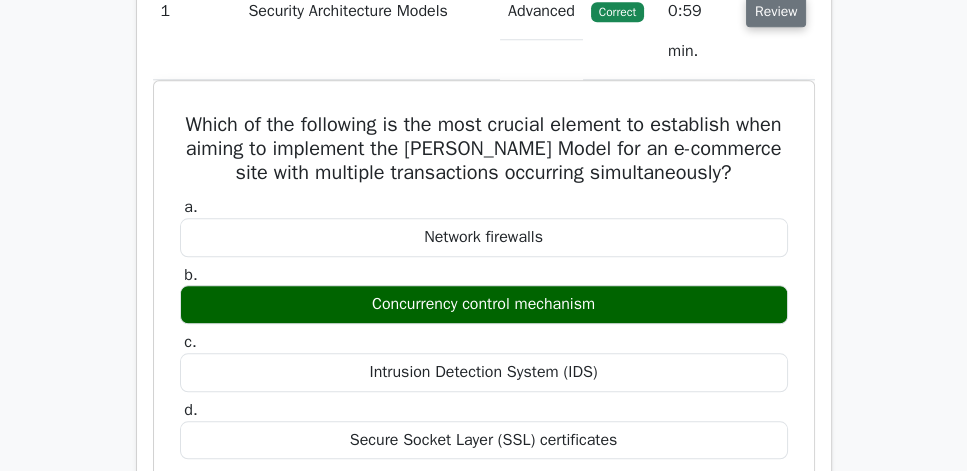 click on "Review" at bounding box center (776, 11) 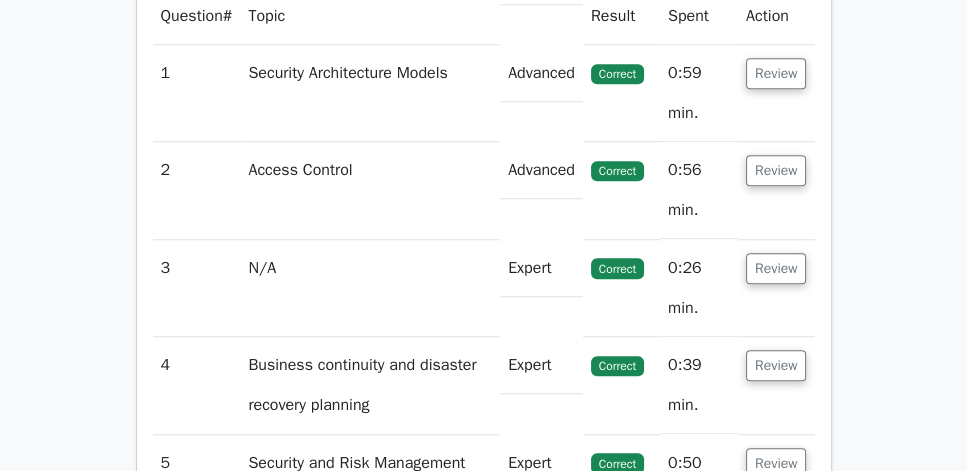 scroll, scrollTop: 1657, scrollLeft: 0, axis: vertical 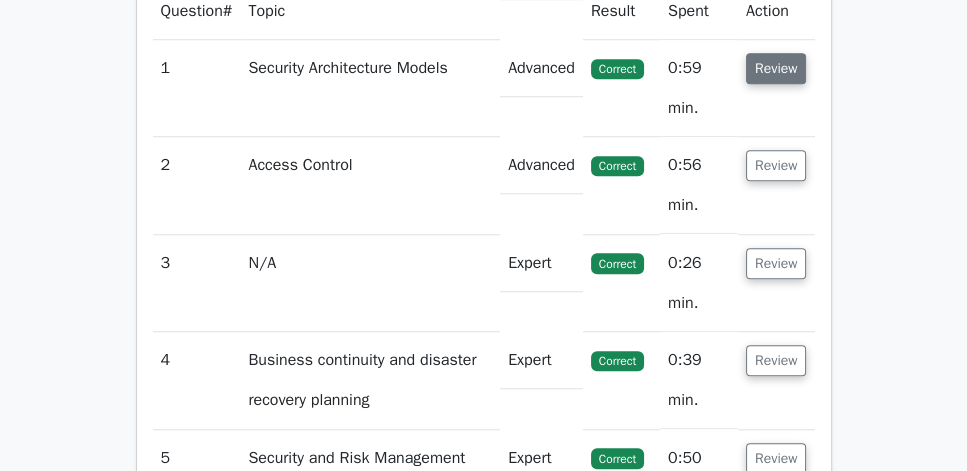 click on "Review" at bounding box center (776, 68) 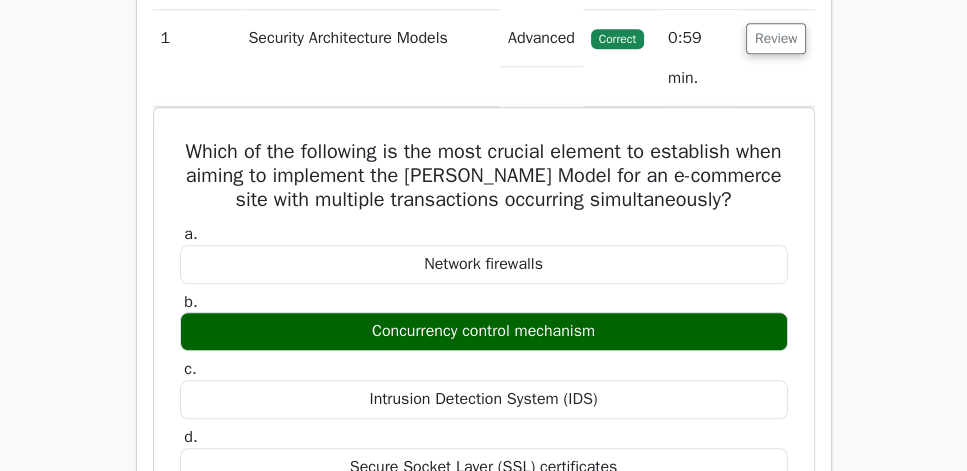 scroll, scrollTop: 1657, scrollLeft: 0, axis: vertical 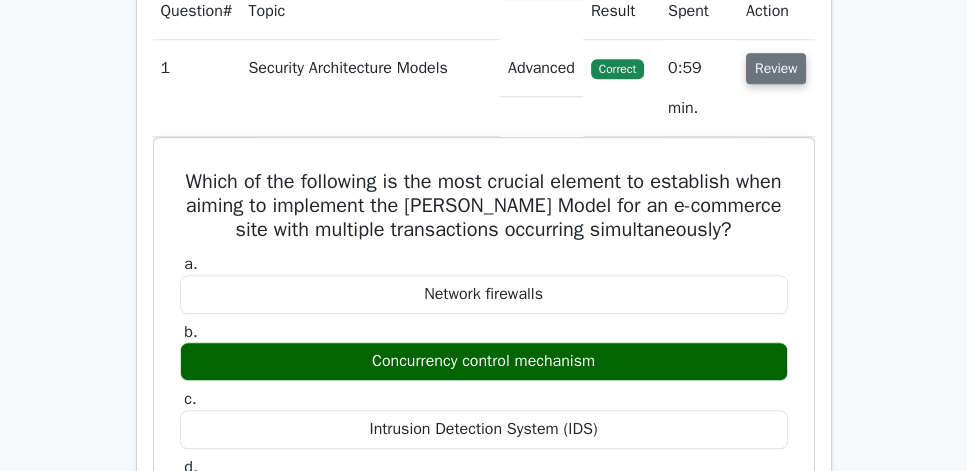 click on "Review" at bounding box center [776, 68] 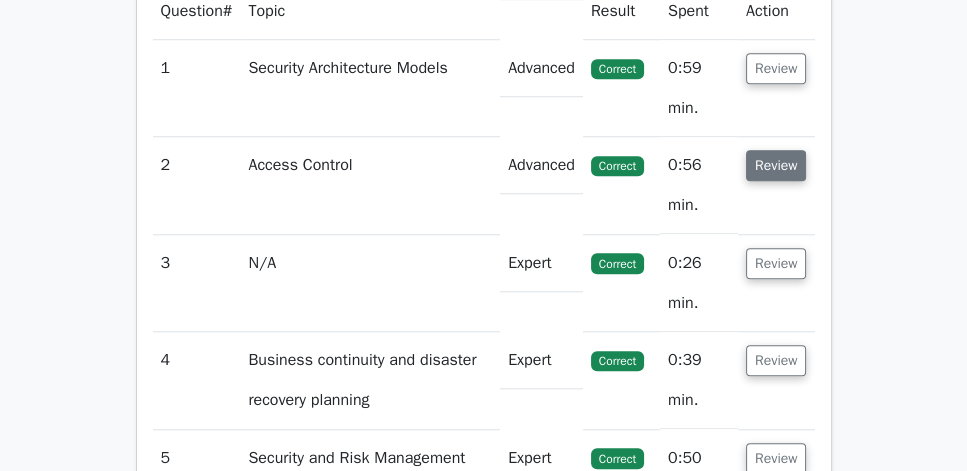 click on "Review" at bounding box center (776, 165) 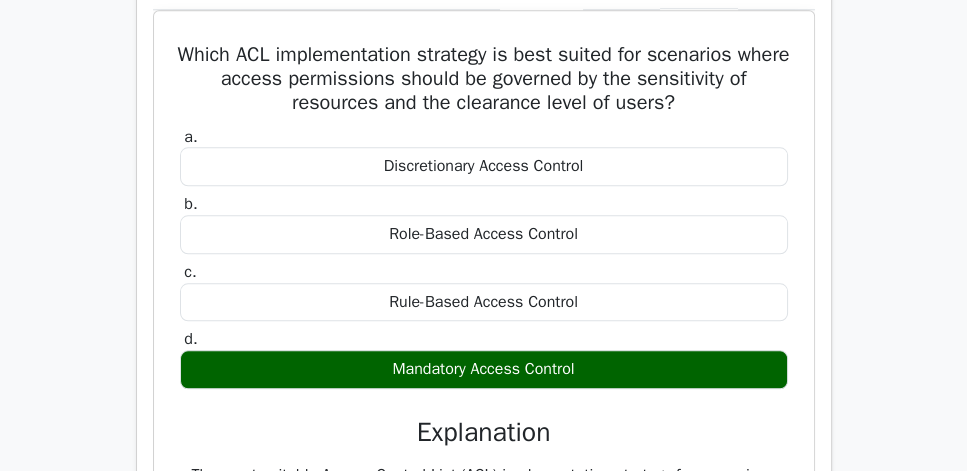 scroll, scrollTop: 1885, scrollLeft: 0, axis: vertical 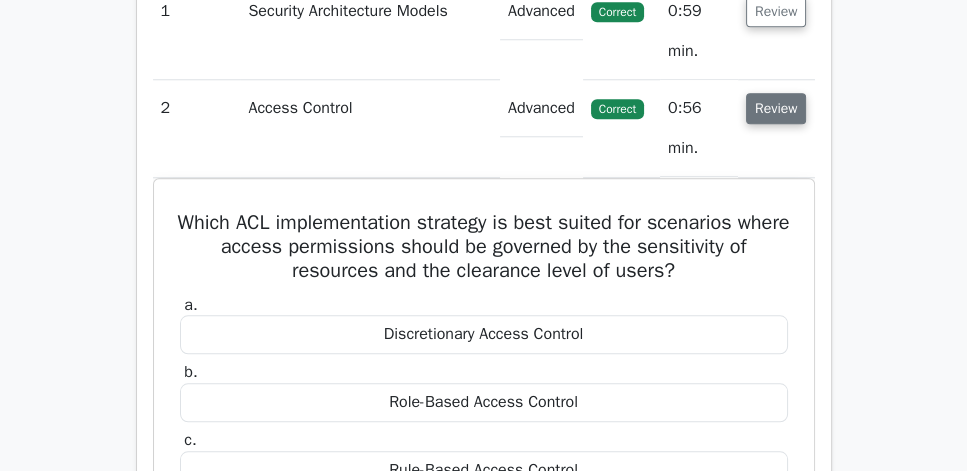 click on "Review" at bounding box center (776, 108) 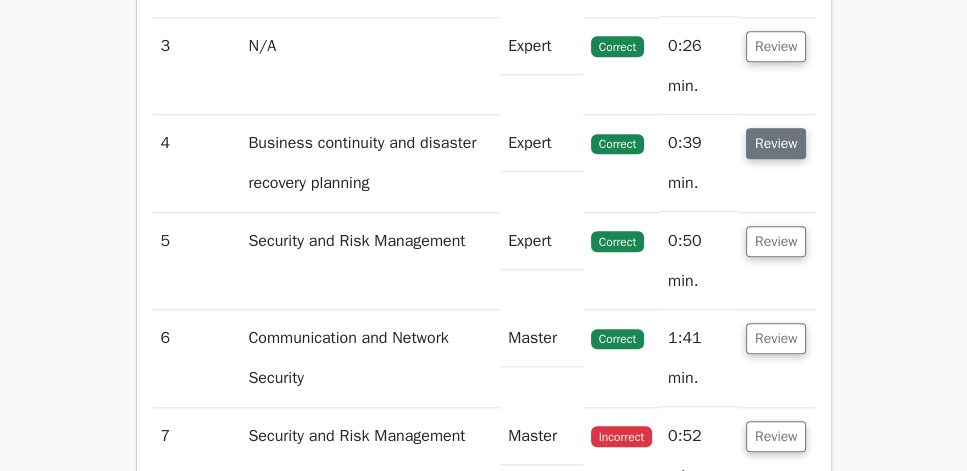 scroll, scrollTop: 1885, scrollLeft: 0, axis: vertical 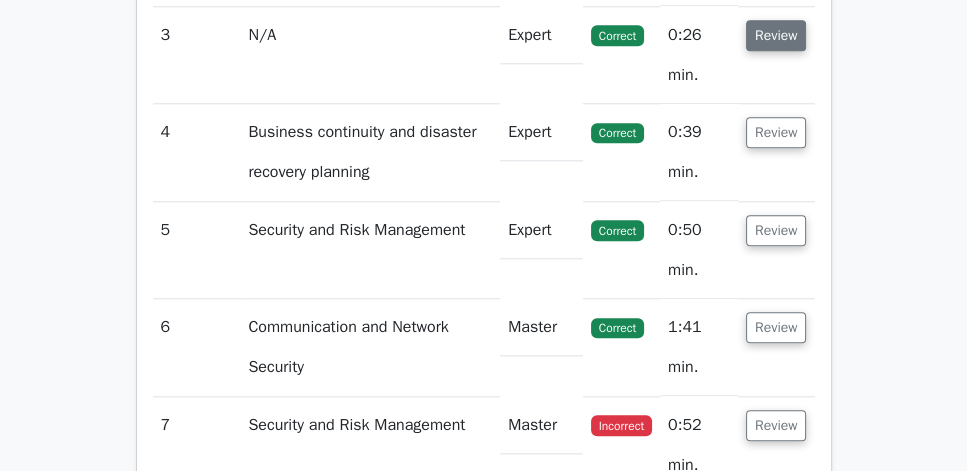 click on "Review" at bounding box center [776, 35] 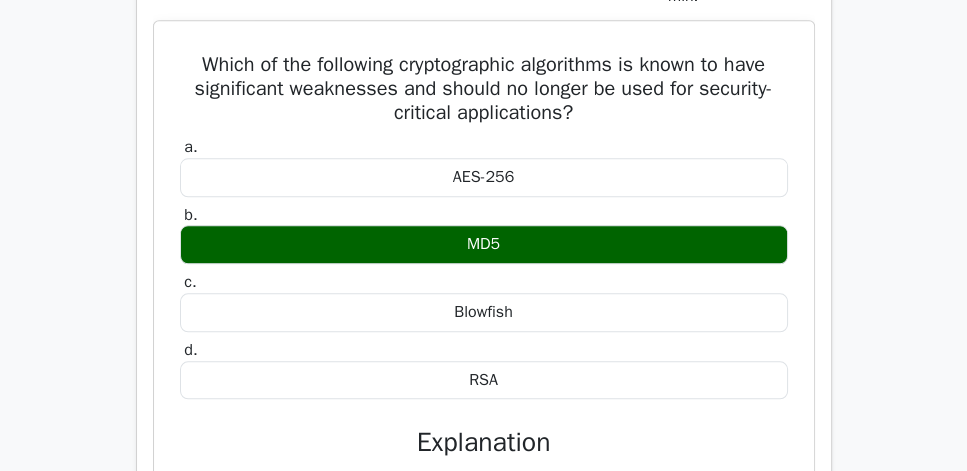 scroll, scrollTop: 1885, scrollLeft: 0, axis: vertical 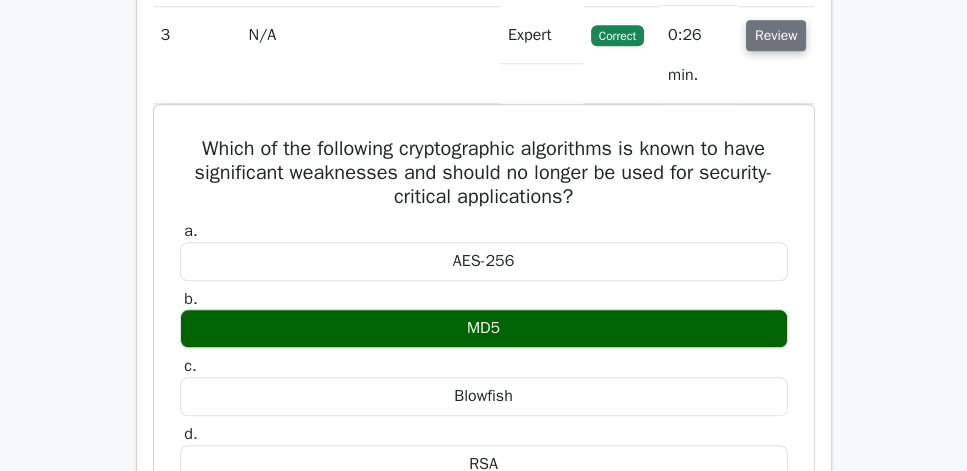 click on "Review" at bounding box center (776, 35) 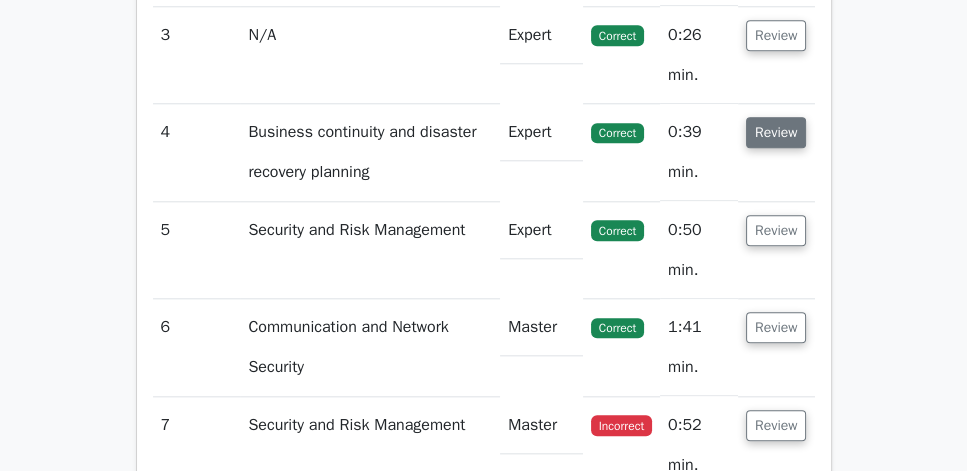 click on "Review" at bounding box center (776, 132) 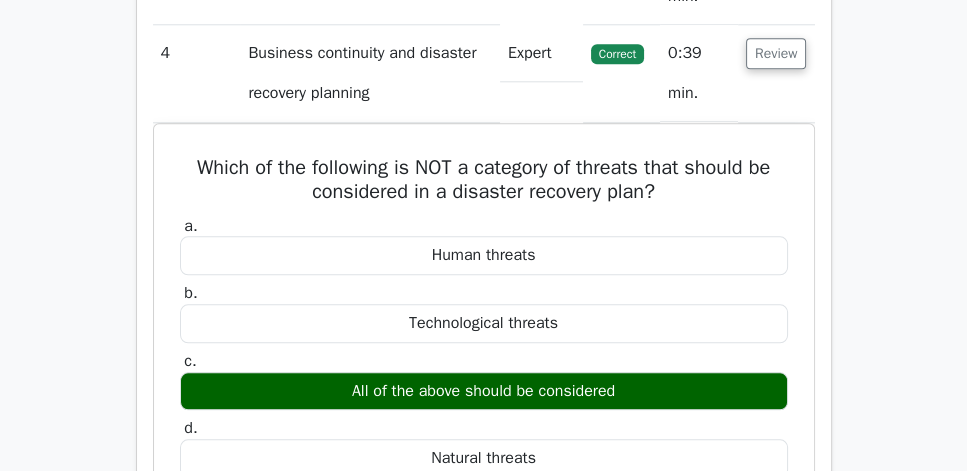 scroll, scrollTop: 1942, scrollLeft: 0, axis: vertical 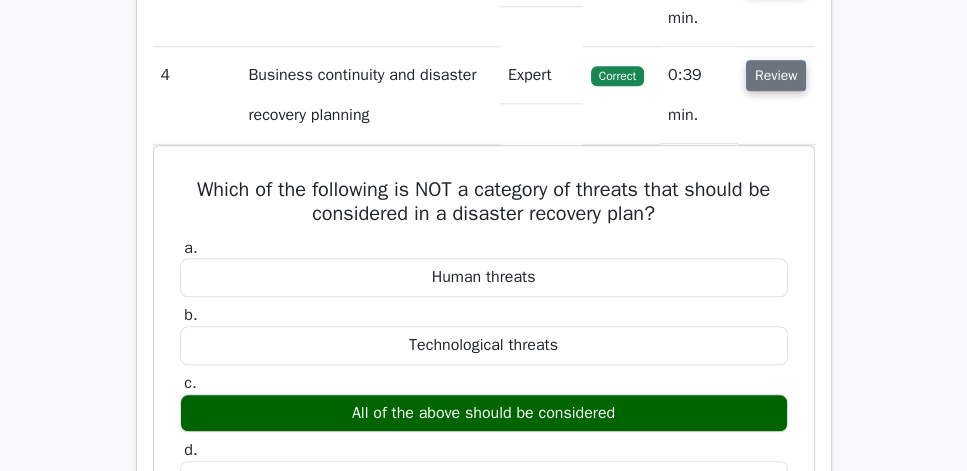 click on "Review" at bounding box center (776, 75) 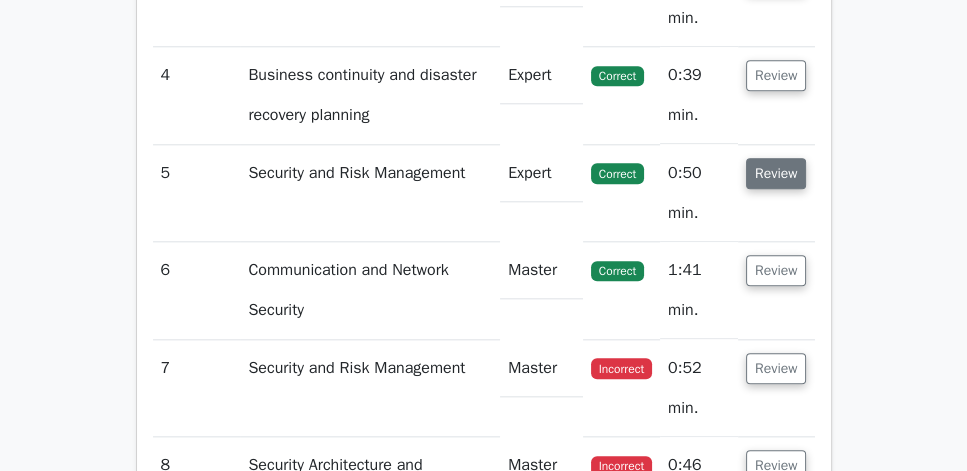 click on "Review" at bounding box center (776, 173) 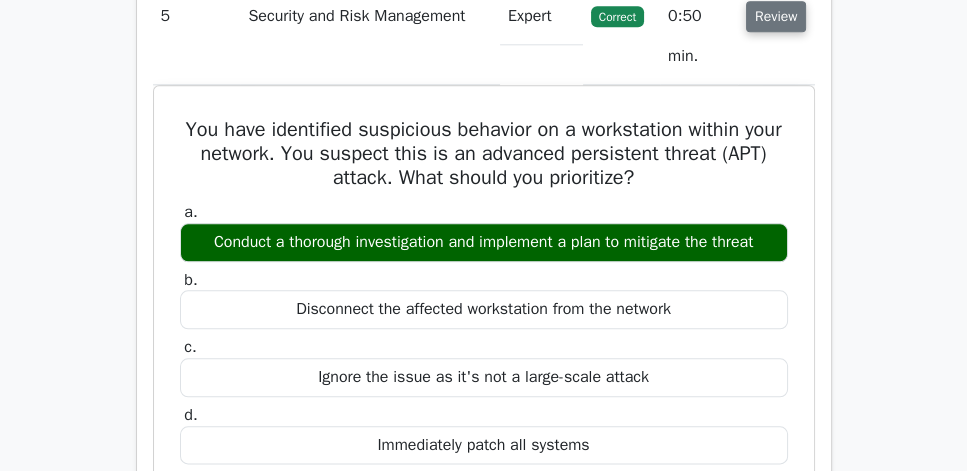 scroll, scrollTop: 2114, scrollLeft: 0, axis: vertical 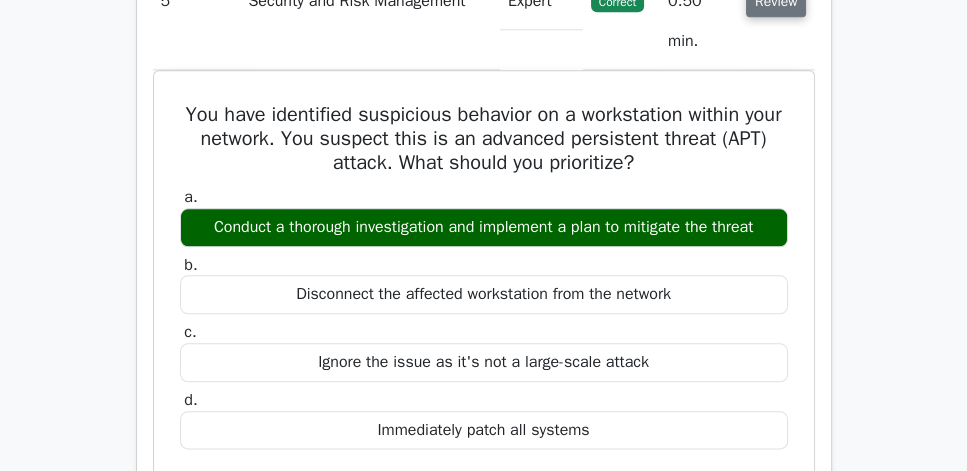 click on "Review" at bounding box center (776, 1) 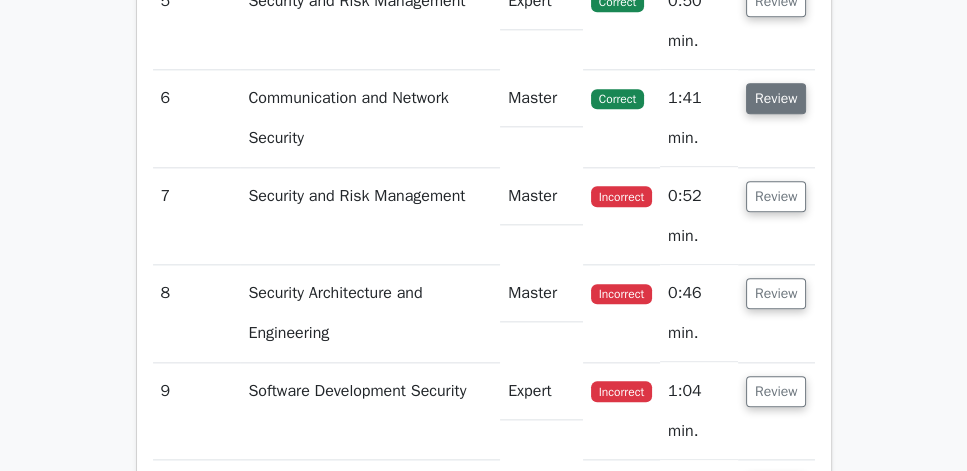 click on "Review" at bounding box center (776, 98) 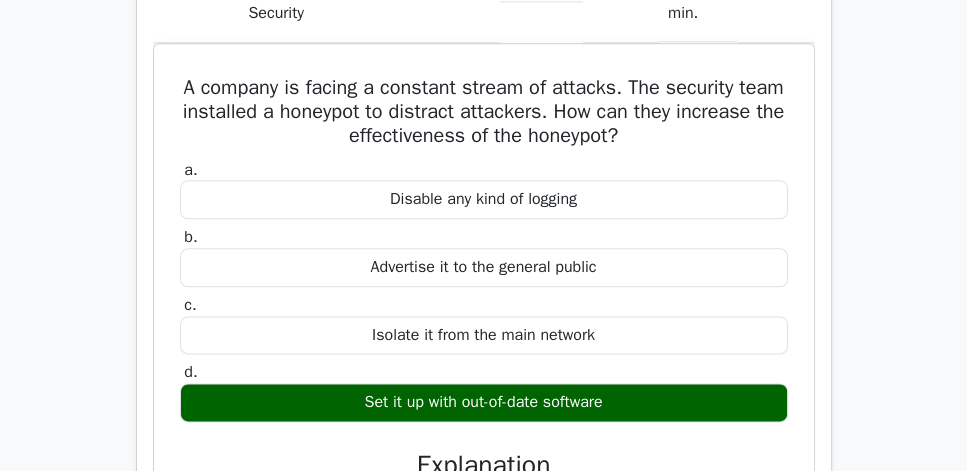 scroll, scrollTop: 2228, scrollLeft: 0, axis: vertical 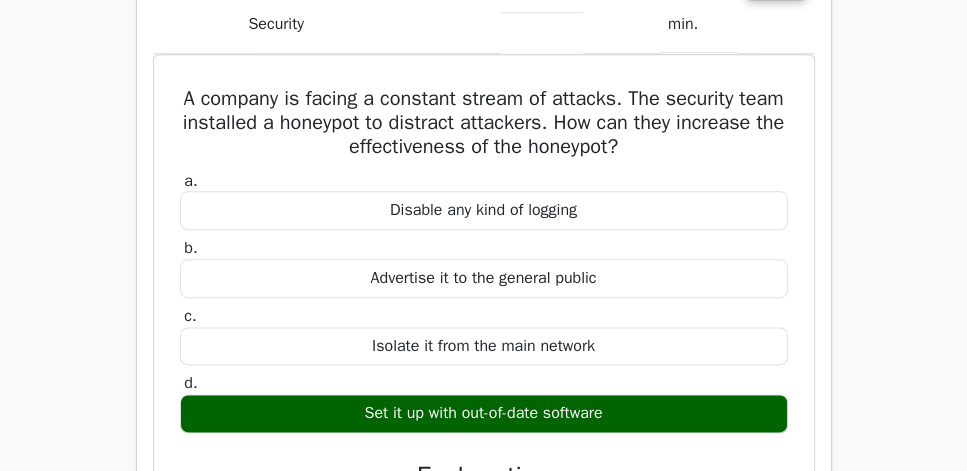 click on "Review" at bounding box center [776, -16] 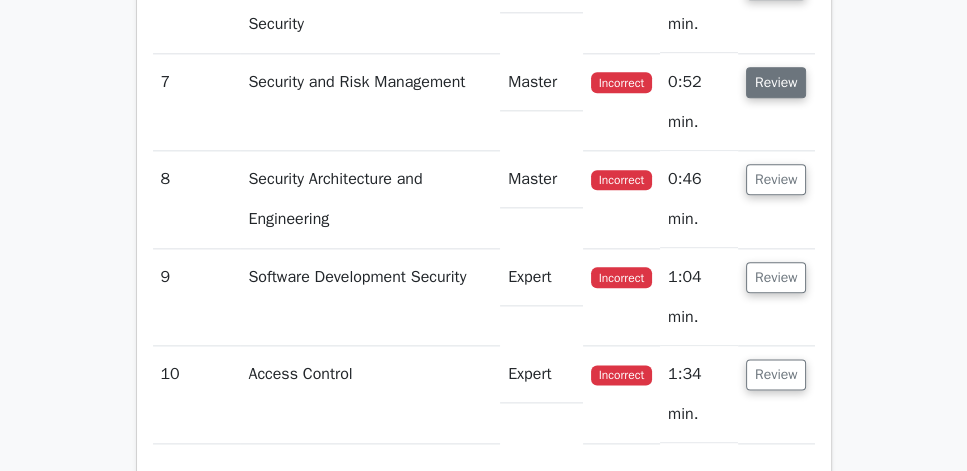 click on "Review" at bounding box center (776, 82) 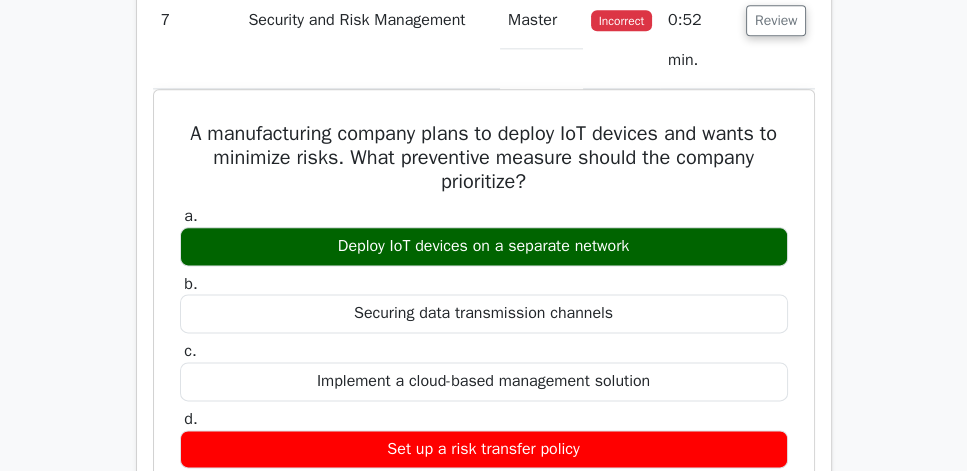 scroll, scrollTop: 2285, scrollLeft: 0, axis: vertical 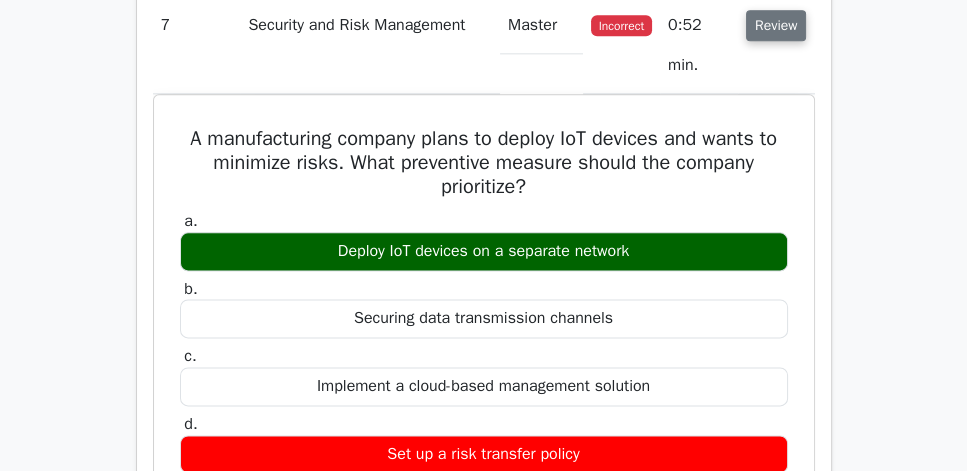 click on "Review" at bounding box center (776, 25) 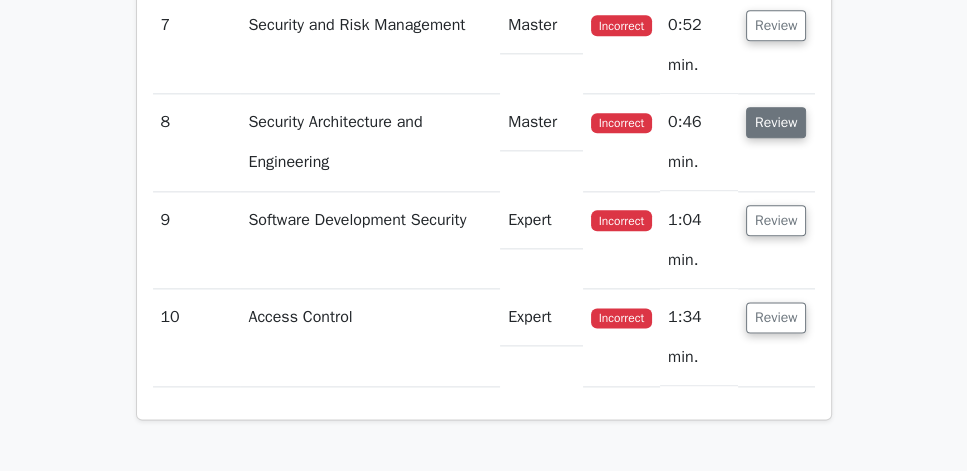 click on "Review" at bounding box center [776, 122] 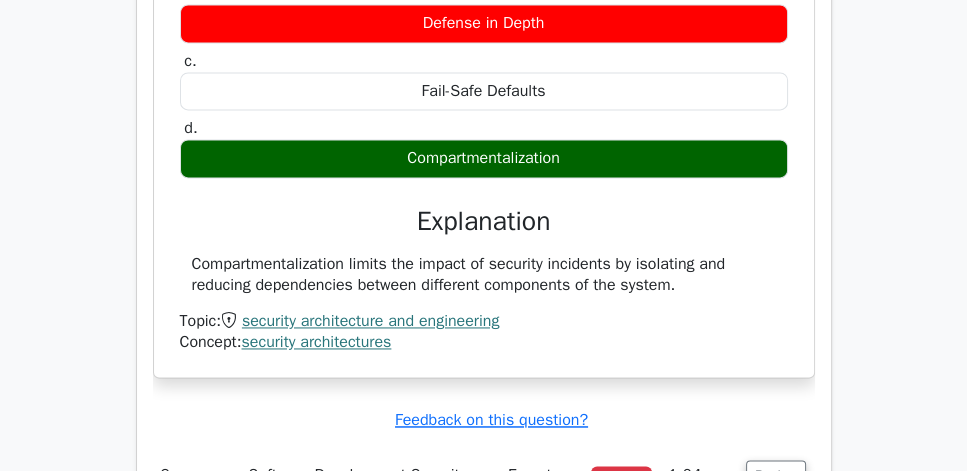 scroll, scrollTop: 2685, scrollLeft: 0, axis: vertical 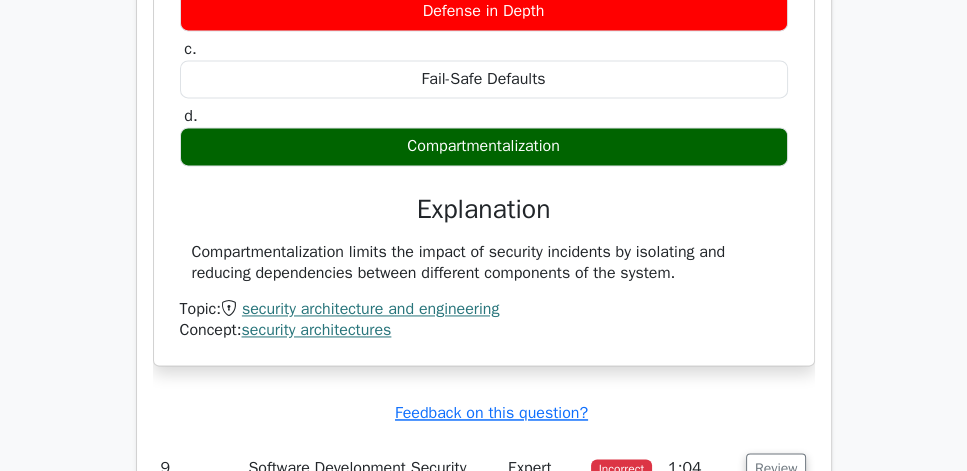 drag, startPoint x: 190, startPoint y: 294, endPoint x: 766, endPoint y: 307, distance: 576.14667 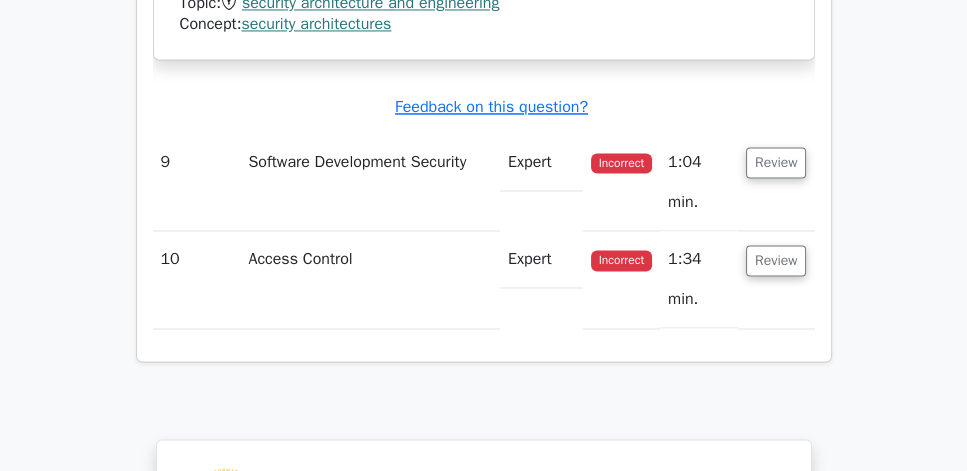 scroll, scrollTop: 2971, scrollLeft: 0, axis: vertical 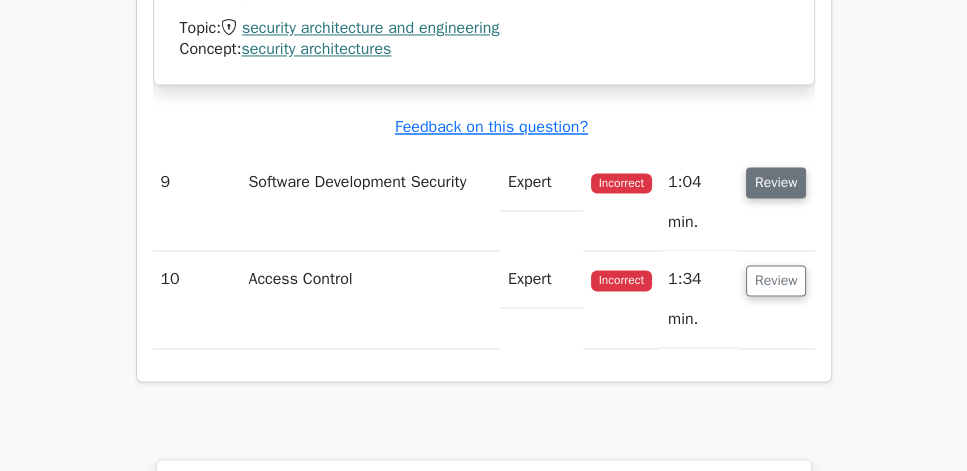 click on "Review" at bounding box center (776, 182) 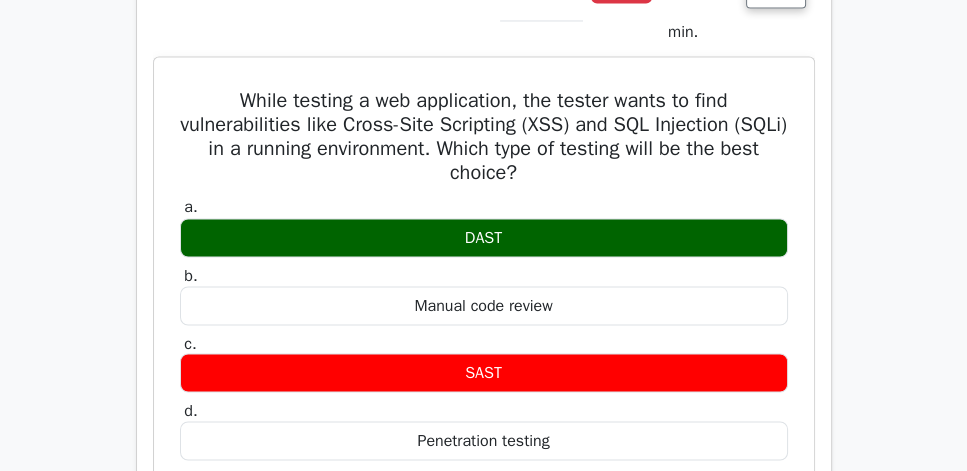 scroll, scrollTop: 3200, scrollLeft: 0, axis: vertical 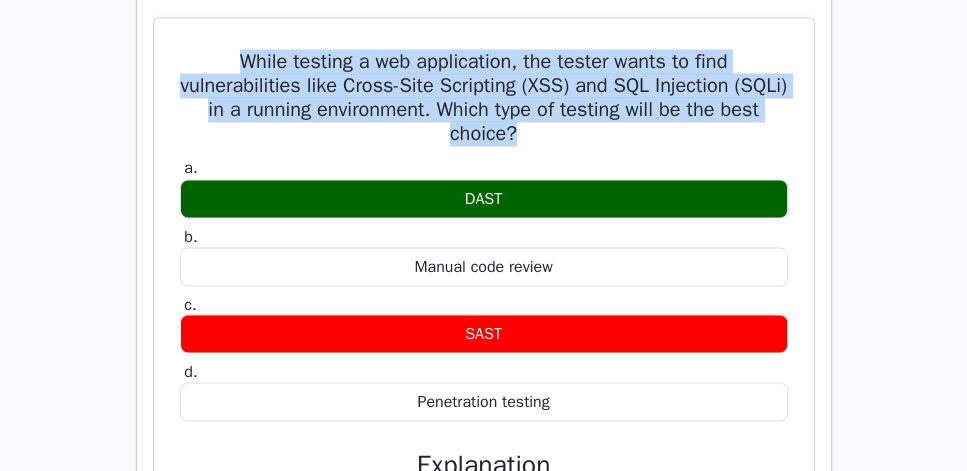 drag, startPoint x: 622, startPoint y: 175, endPoint x: 189, endPoint y: 114, distance: 437.27567 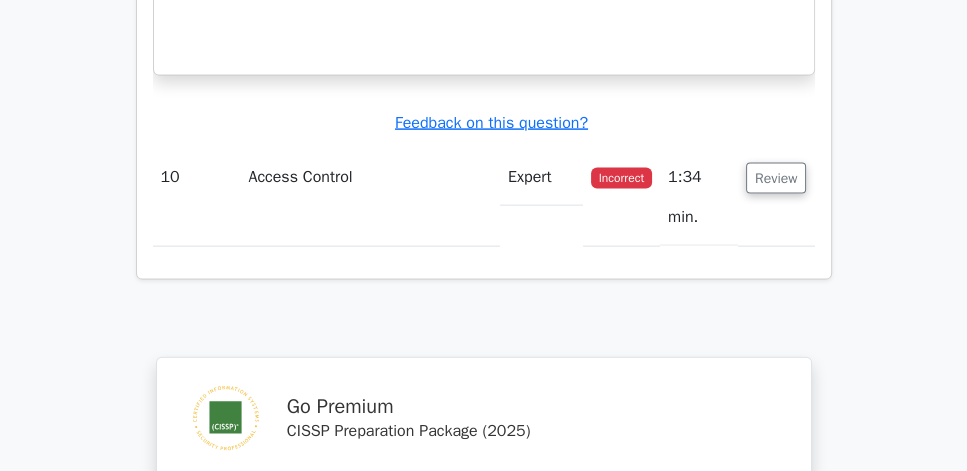 scroll, scrollTop: 3942, scrollLeft: 0, axis: vertical 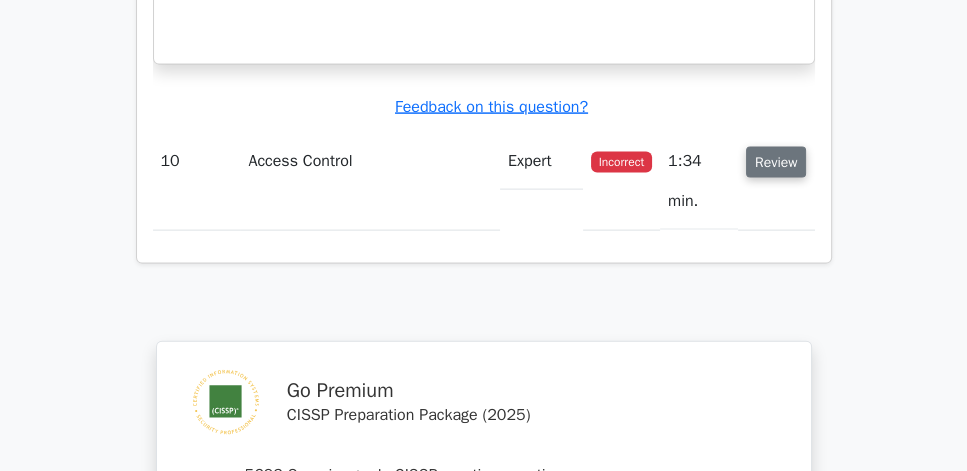 click on "Review" at bounding box center (776, 162) 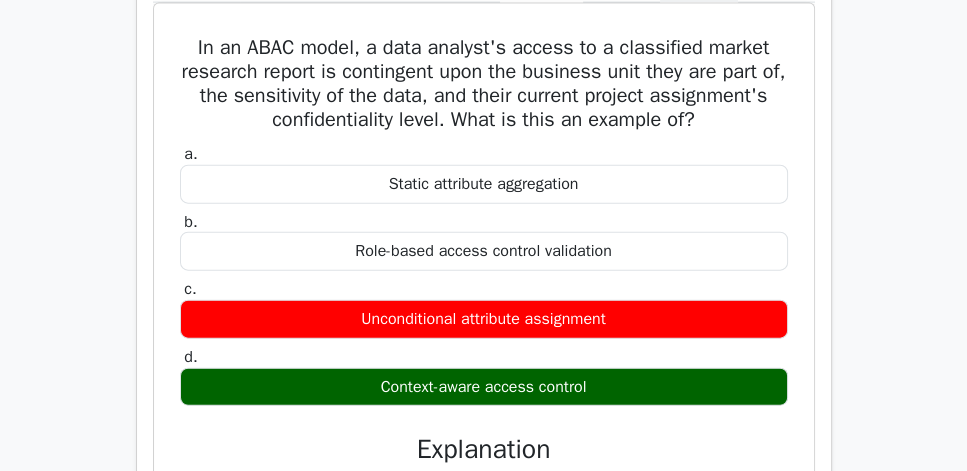 scroll, scrollTop: 4171, scrollLeft: 0, axis: vertical 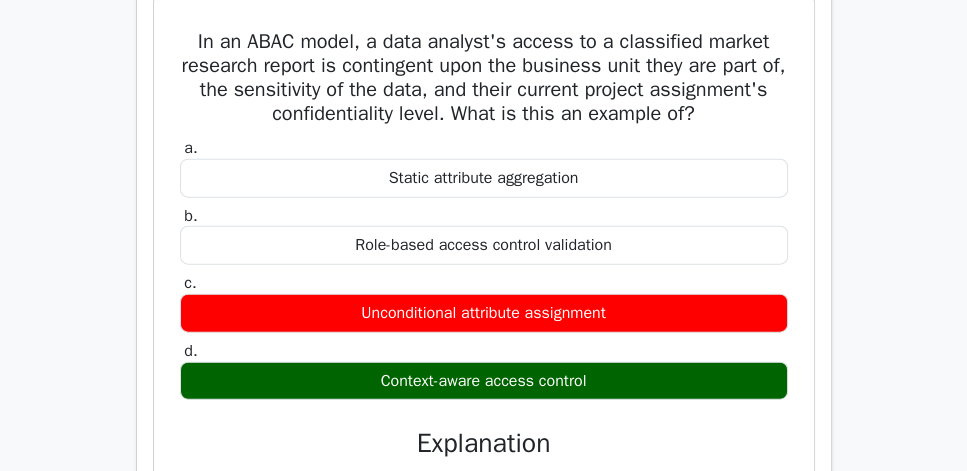 click on "In an ABAC model, a data analyst's access to a classified market research report is contingent upon the business unit they are part of, the sensitivity of the data, and their current project assignment's confidentiality level. What is this an example of?" at bounding box center (484, 78) 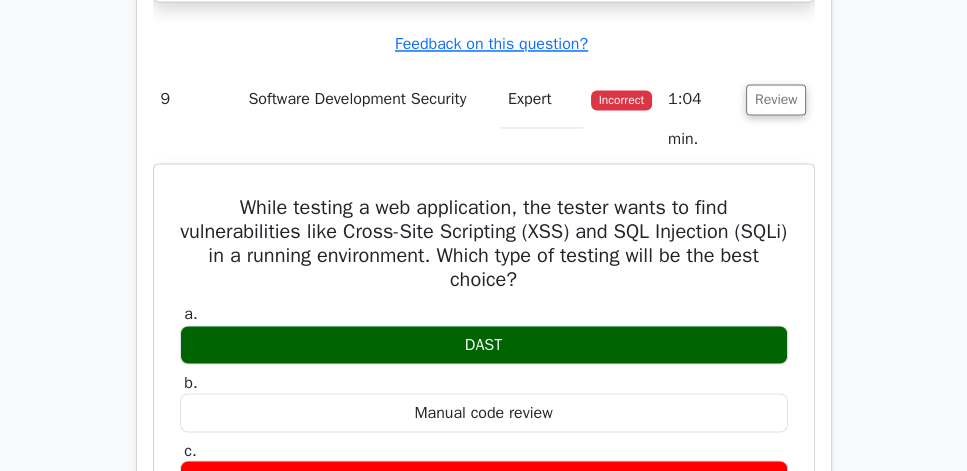 scroll, scrollTop: 3028, scrollLeft: 0, axis: vertical 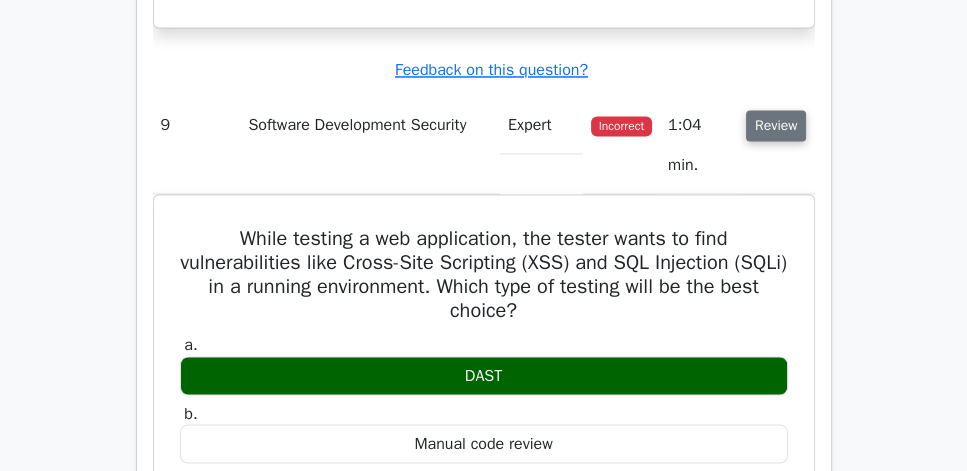 click on "Review" at bounding box center (776, 125) 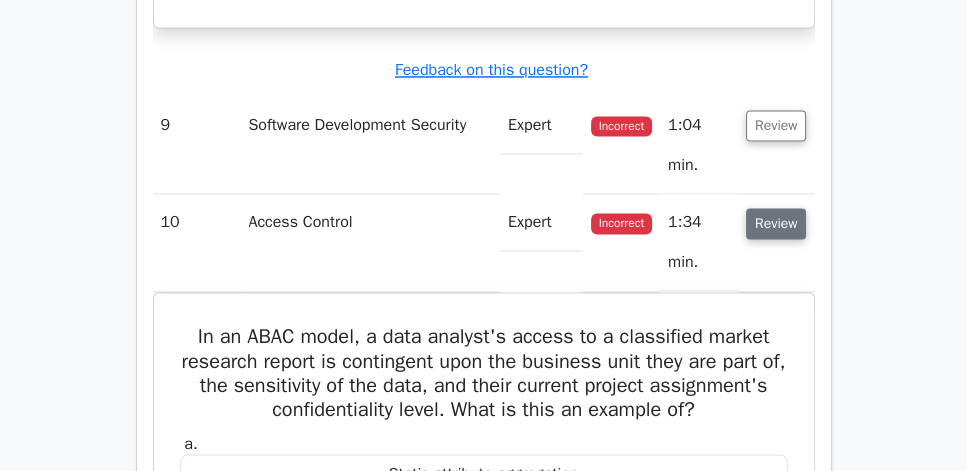 click on "Review" at bounding box center [776, 223] 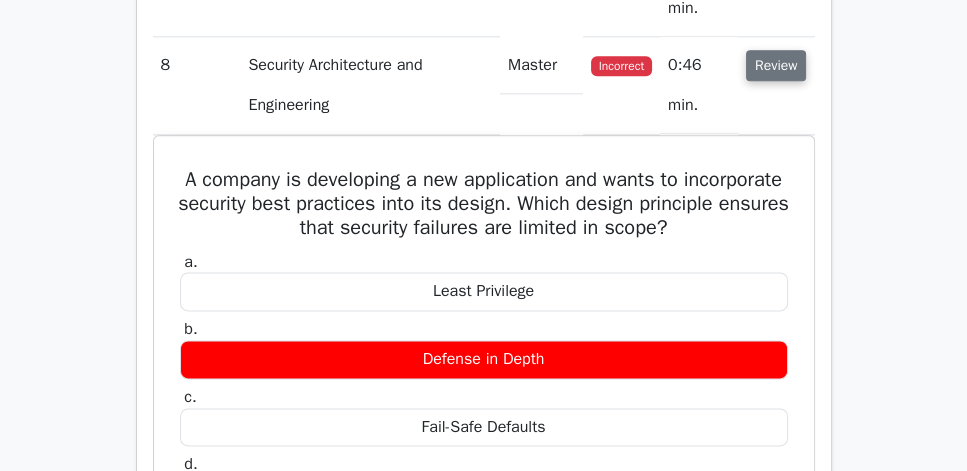 click on "Review" at bounding box center (776, 65) 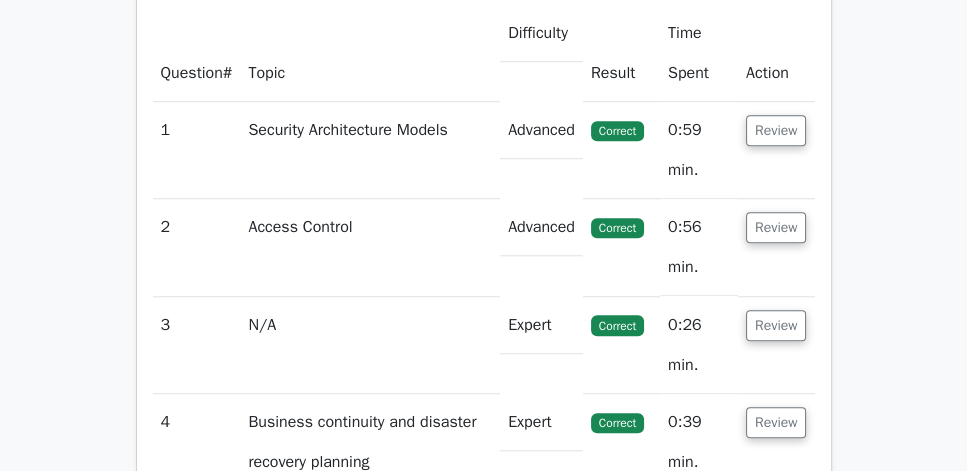 scroll, scrollTop: 1600, scrollLeft: 0, axis: vertical 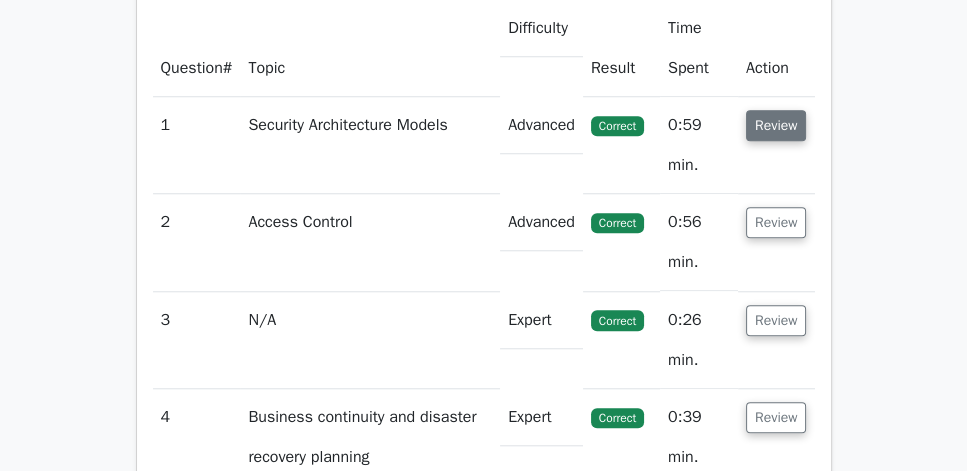 click on "Review" at bounding box center (776, 125) 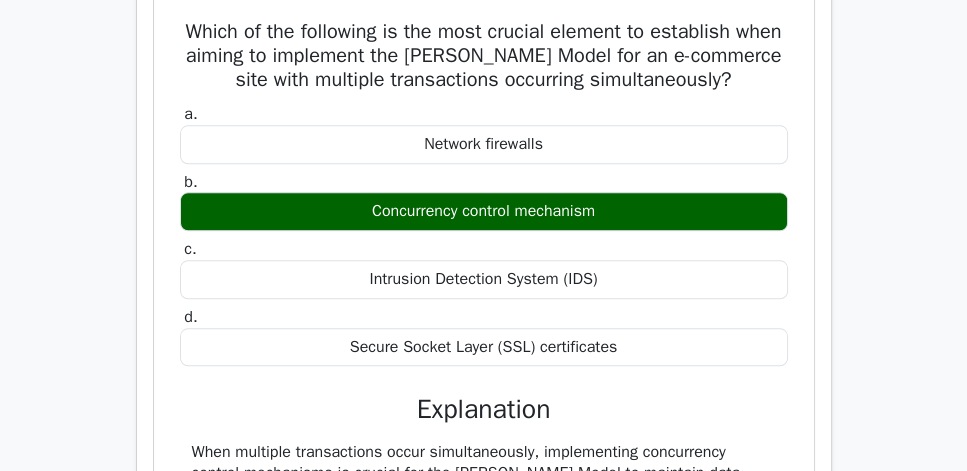 scroll, scrollTop: 1828, scrollLeft: 0, axis: vertical 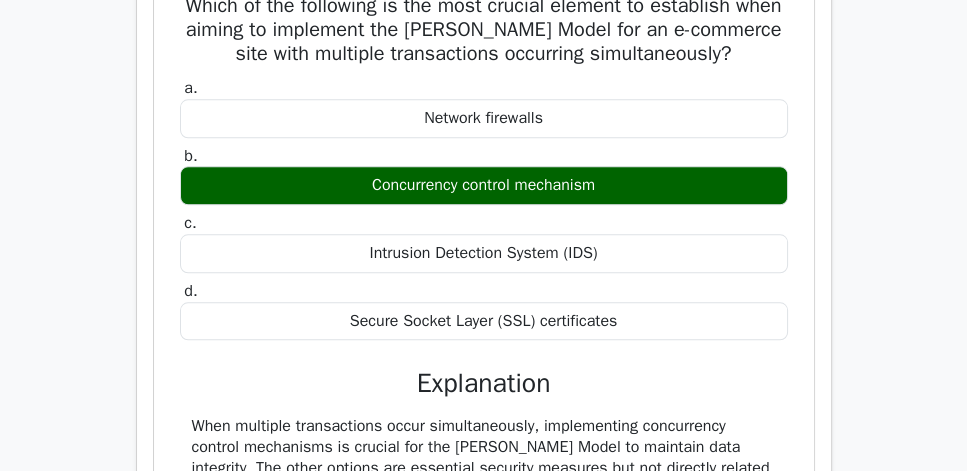 drag, startPoint x: 176, startPoint y: 42, endPoint x: 509, endPoint y: 171, distance: 357.11343 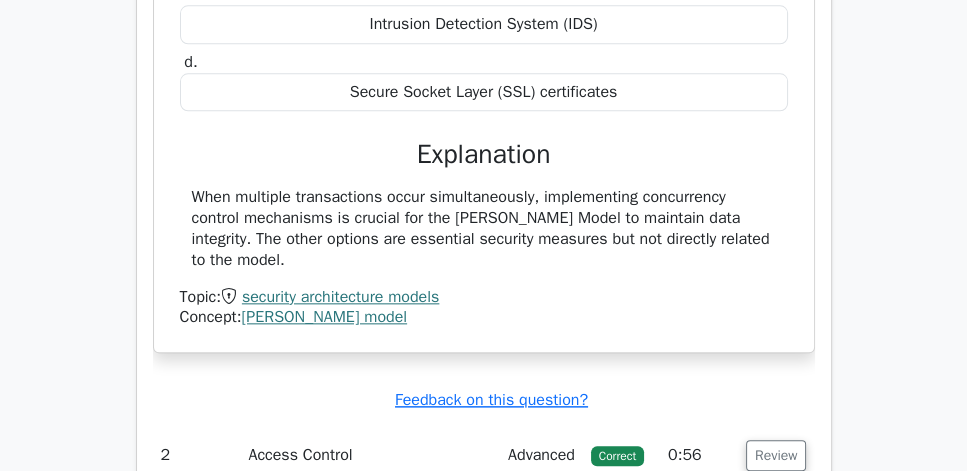 click on "When multiple transactions occur simultaneously, implementing concurrency control mechanisms is crucial for the Clark-Wilson Model to maintain data integrity. The other options are essential security measures but not directly related to the model." at bounding box center [484, 228] 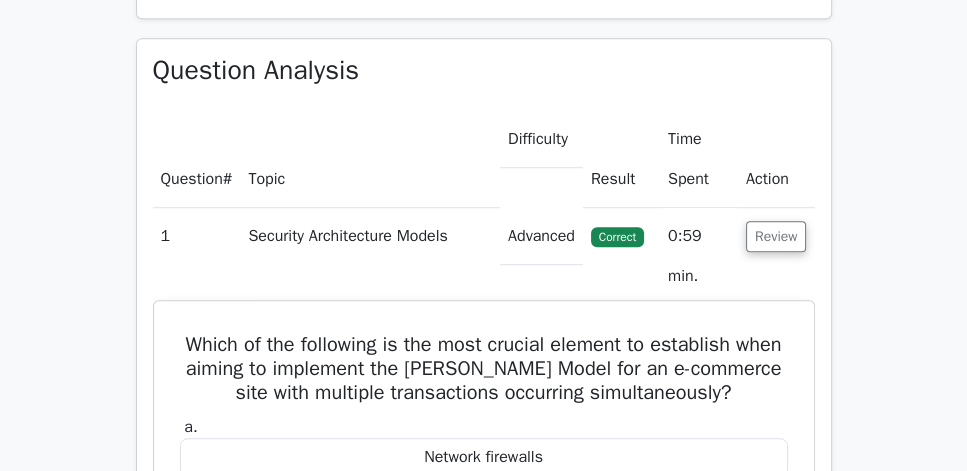 scroll, scrollTop: 1485, scrollLeft: 0, axis: vertical 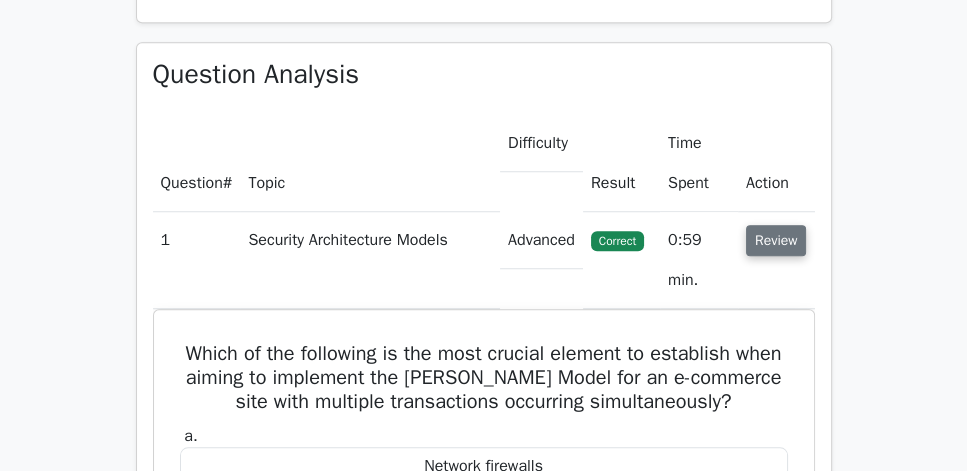 click on "Review" at bounding box center (776, 240) 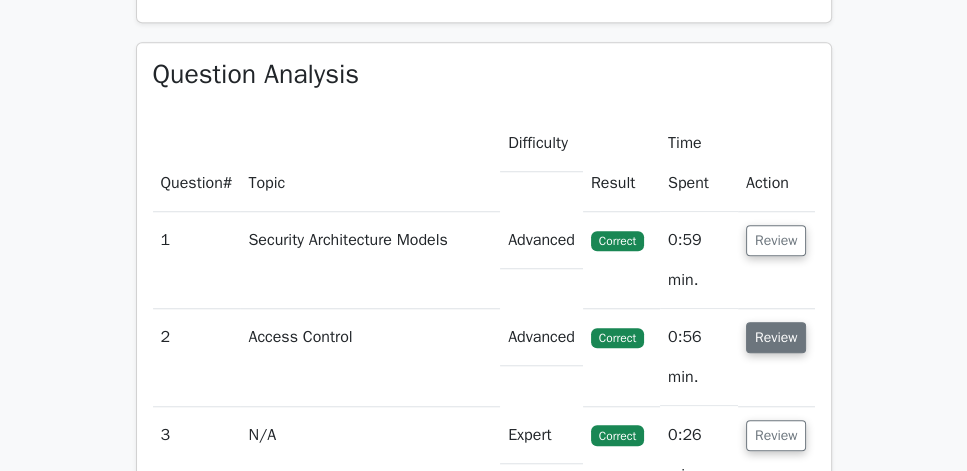 click on "Review" at bounding box center [776, 337] 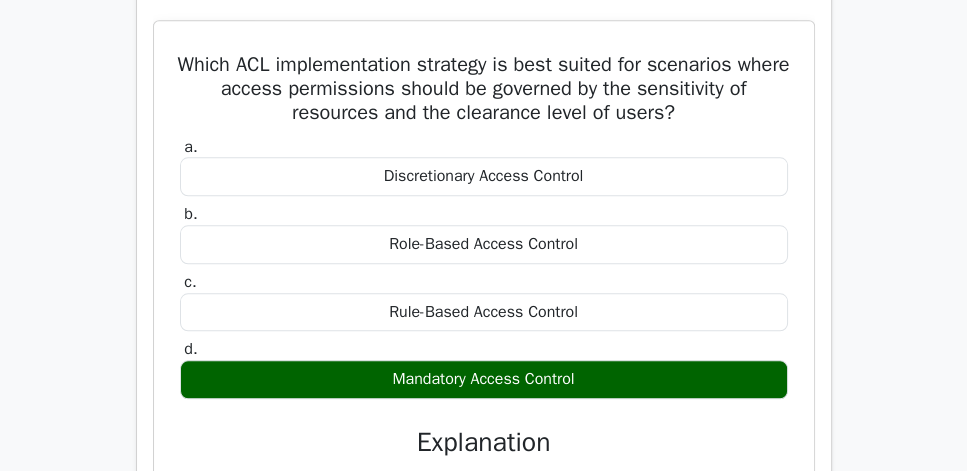 scroll, scrollTop: 1885, scrollLeft: 0, axis: vertical 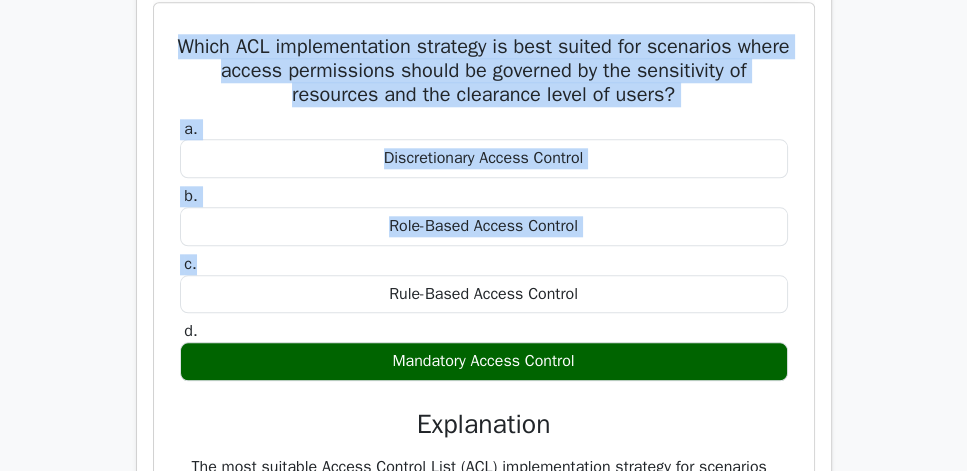 drag, startPoint x: 168, startPoint y: 94, endPoint x: 598, endPoint y: 311, distance: 481.65237 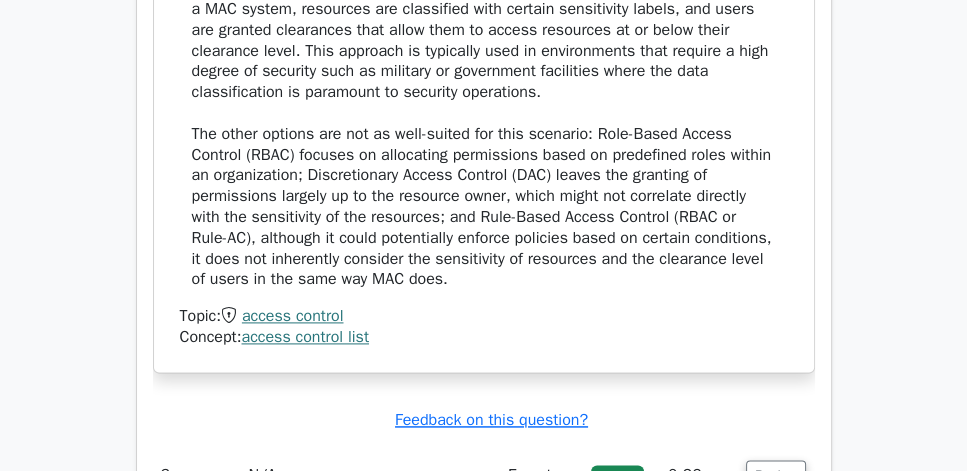 scroll, scrollTop: 2457, scrollLeft: 0, axis: vertical 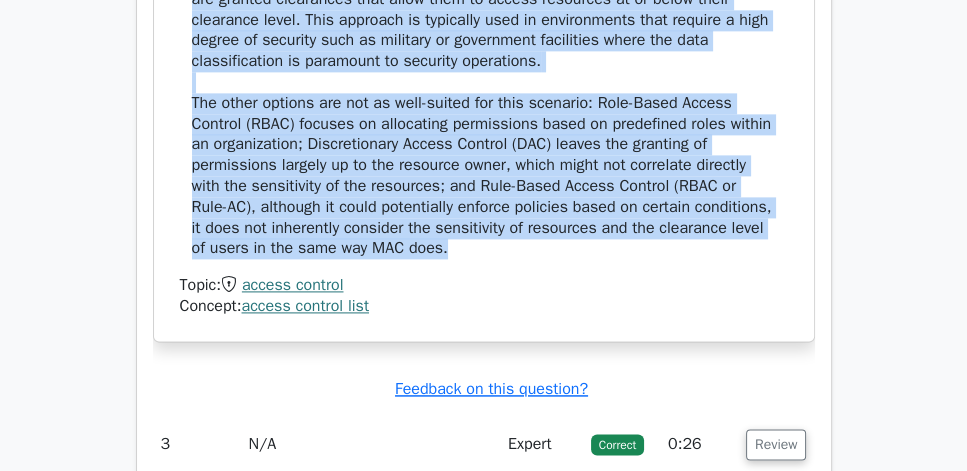 click on "The most suitable Access Control List (ACL) implementation strategy for scenarios where access permissions are based on the sensitivity of resources and the clearance level of users is Mandatory Access Control (MAC). MAC is a strict policy that enforces access control based on regulated and classified clearance levels. In a MAC system, resources are classified with certain sensitivity labels, and users are granted clearances that allow them to access resources at or below their clearance level. This approach is typically used in environments that require a high degree of security such as military or government facilities where the data classification is paramount to security operations." at bounding box center (484, 72) 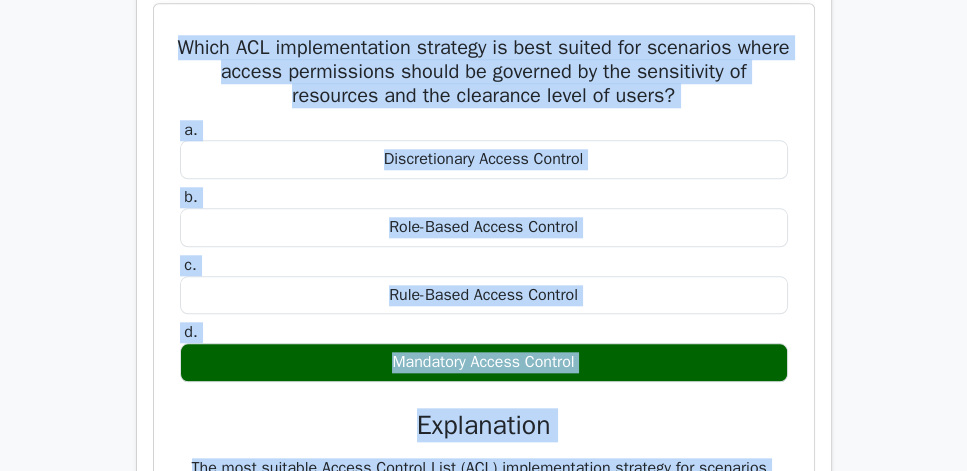 scroll, scrollTop: 1771, scrollLeft: 0, axis: vertical 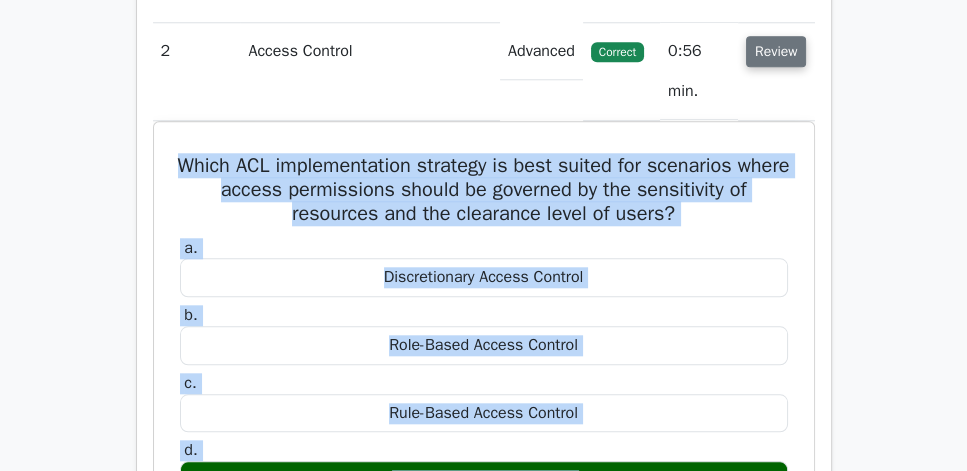 click on "Review" at bounding box center [776, 51] 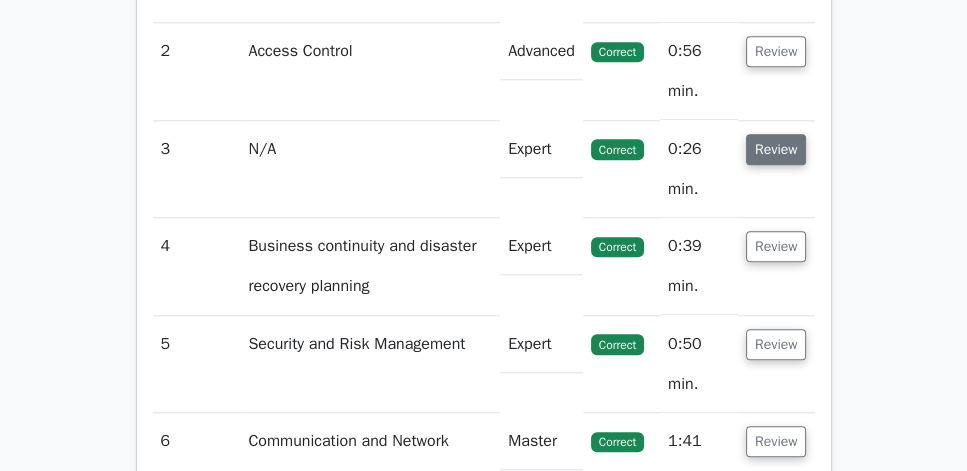 click on "Review" at bounding box center (776, 149) 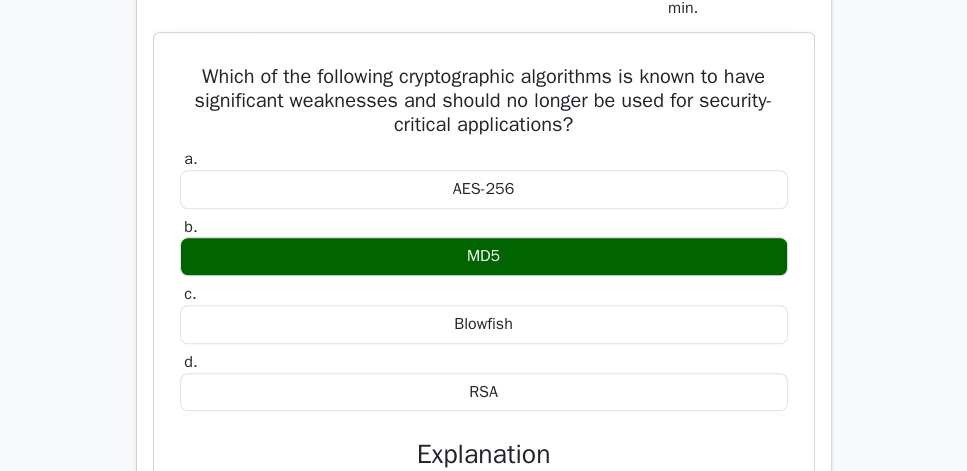 scroll, scrollTop: 2000, scrollLeft: 0, axis: vertical 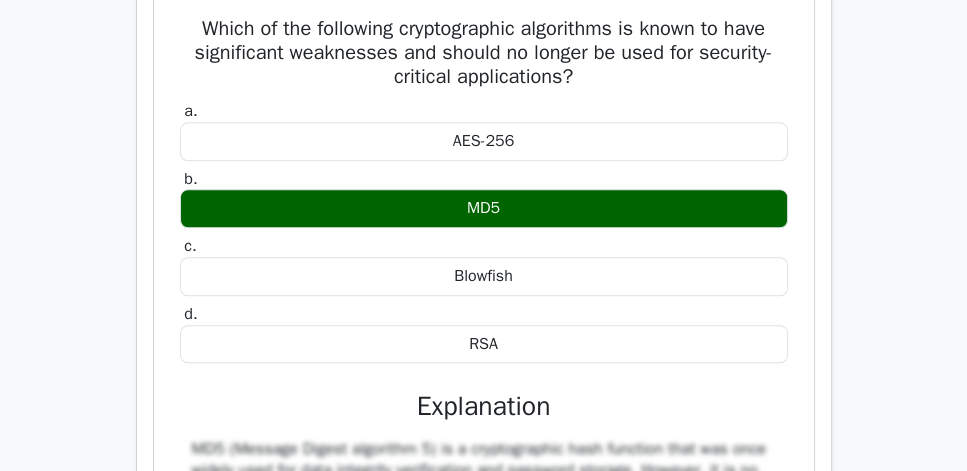 drag, startPoint x: 172, startPoint y: 72, endPoint x: 594, endPoint y: 188, distance: 437.65283 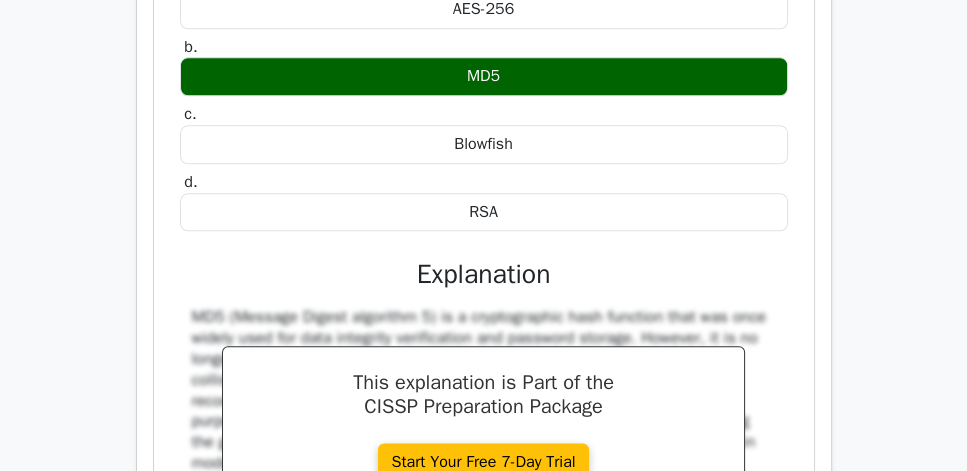 scroll, scrollTop: 2000, scrollLeft: 0, axis: vertical 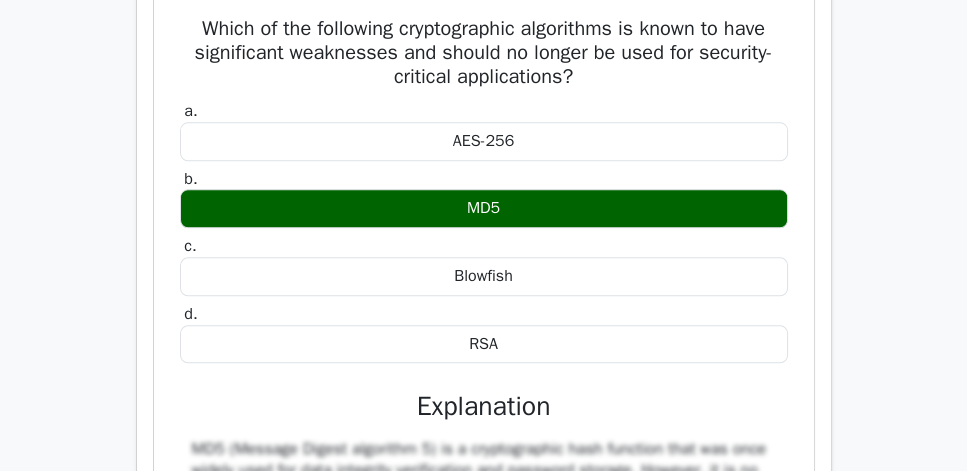 click on "Which of the following cryptographic algorithms is known to have significant weaknesses and should no longer be used for security-critical applications?" at bounding box center [484, 53] 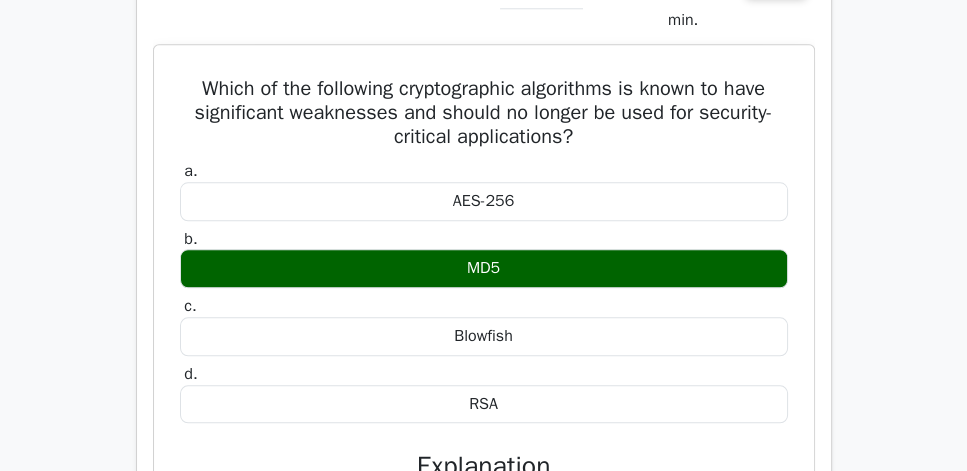 scroll, scrollTop: 1942, scrollLeft: 0, axis: vertical 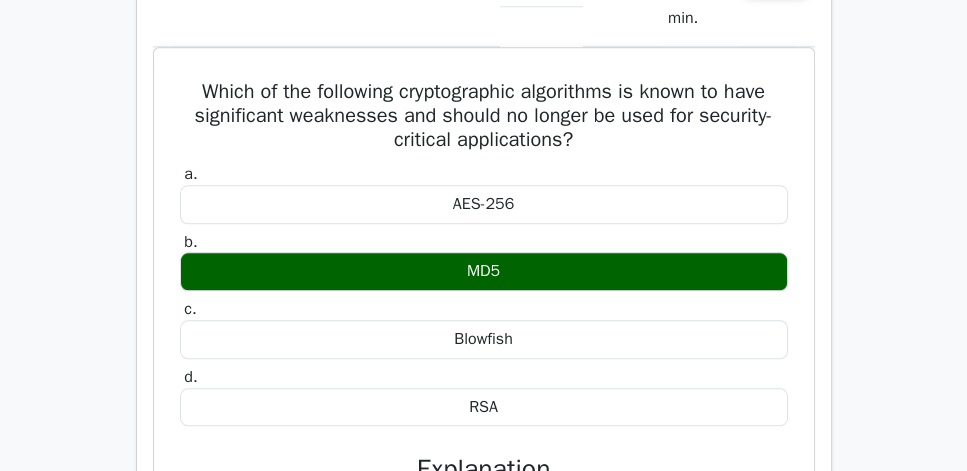 click on "Review" at bounding box center [776, -22] 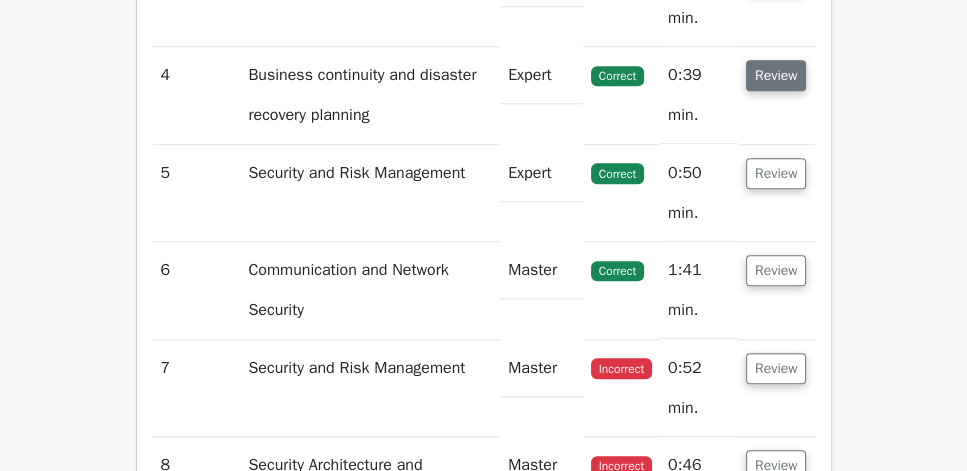 click on "Review" at bounding box center [776, 75] 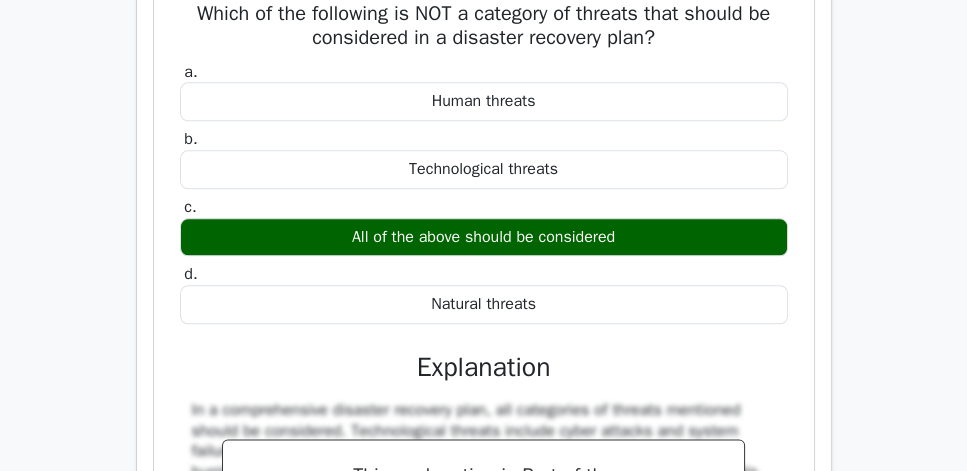 scroll, scrollTop: 2114, scrollLeft: 0, axis: vertical 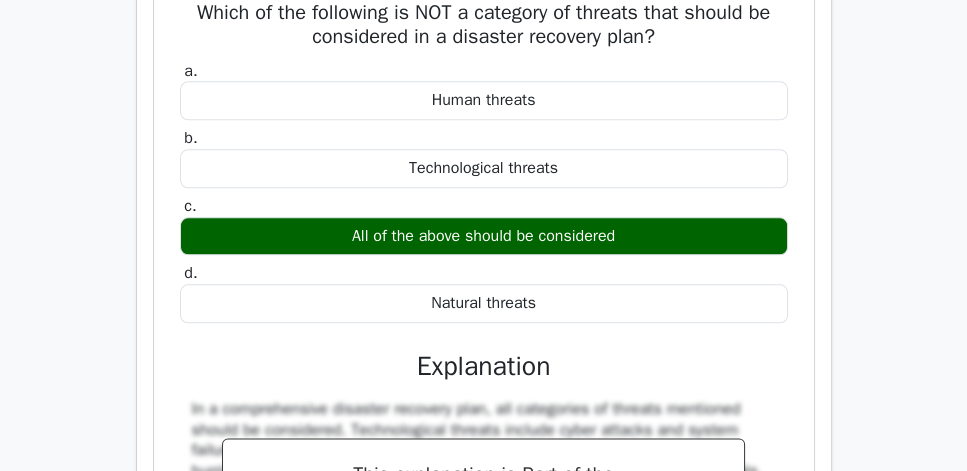 drag, startPoint x: 169, startPoint y: 52, endPoint x: 611, endPoint y: 334, distance: 524.2976 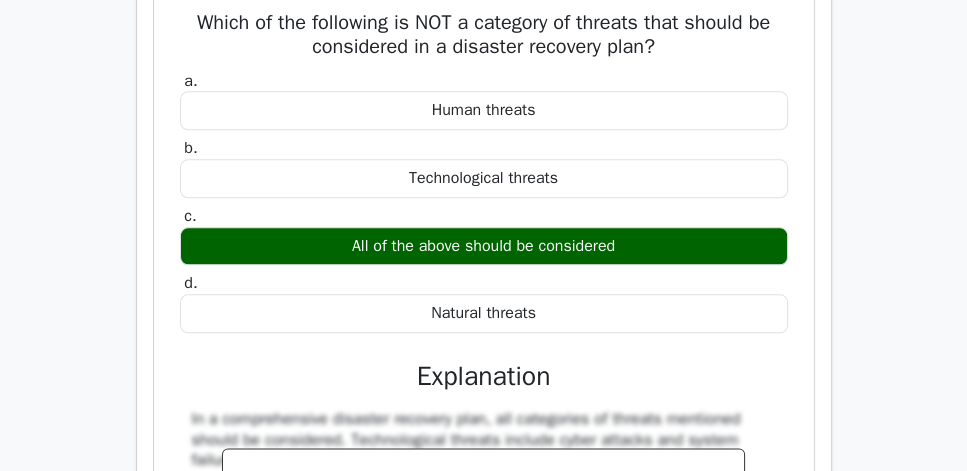 click on "Go Premium
CISSP Preparation Package (2025)
5693 Superior-grade  CISSP practice questions.
Accelerated Mastery: Deep dive into critical topics to fast-track your mastery.
Unlock Effortless CISSP preparation: 5 full exams.
100% Satisfaction Guaranteed: Full refund with no questions if unsatisfied.
Bonus:  If you upgrade now you get upgraded access to  all courses
Risk-Free Decision:" at bounding box center (483, 36) 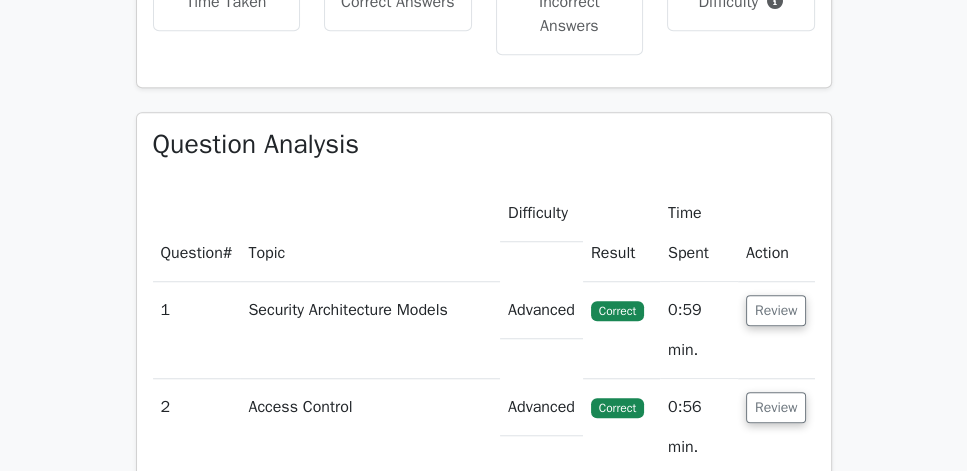 scroll, scrollTop: 1428, scrollLeft: 0, axis: vertical 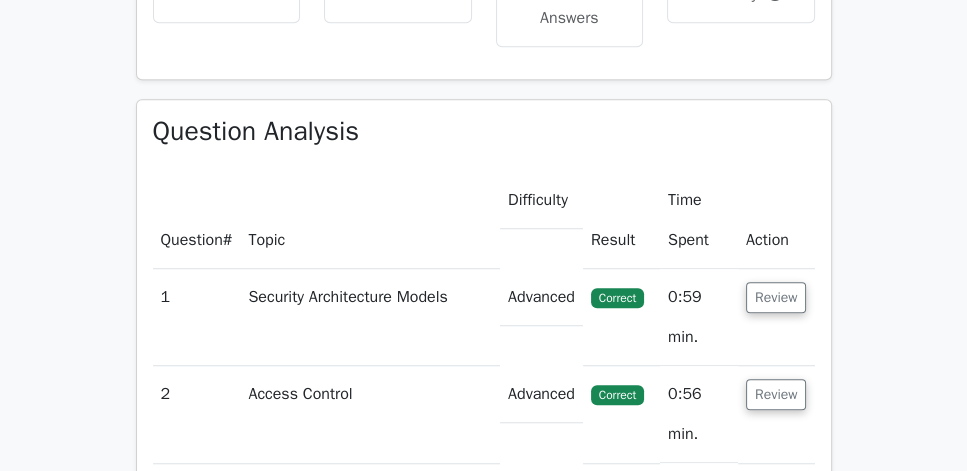click on "Review" at bounding box center [776, 317] 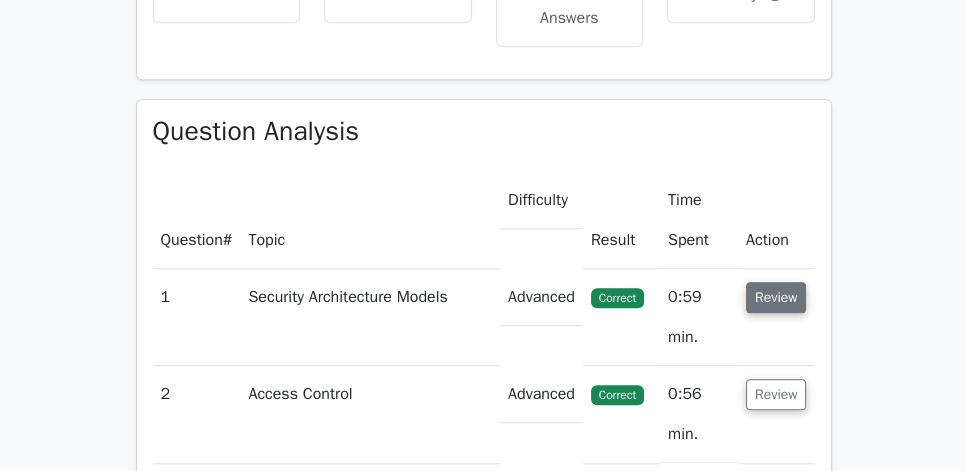 click on "Review" at bounding box center (776, 297) 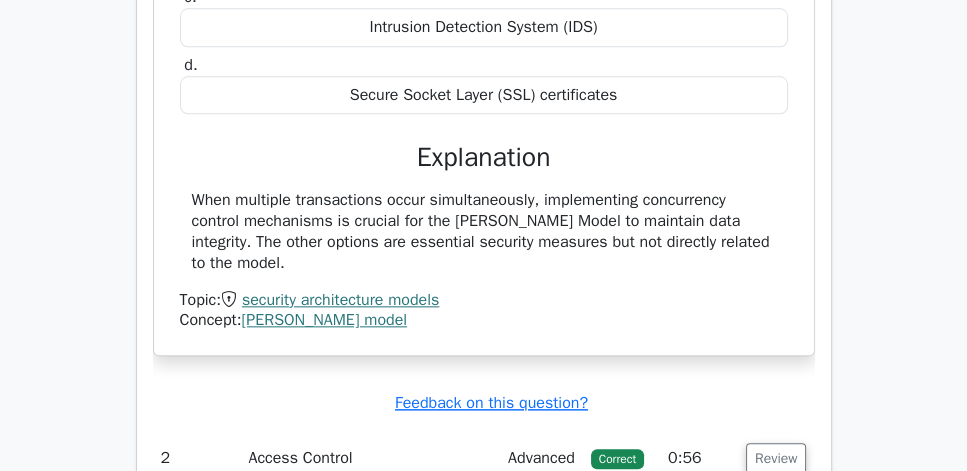 scroll, scrollTop: 2057, scrollLeft: 0, axis: vertical 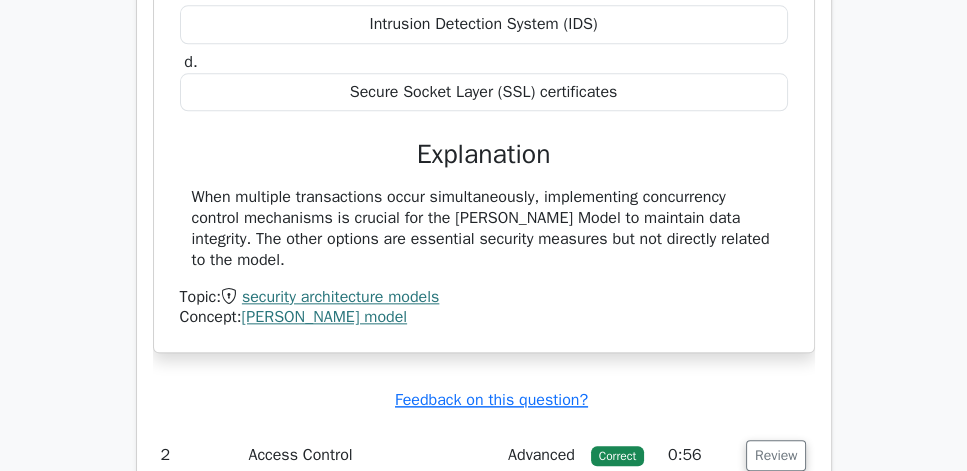 click on "Explanation" at bounding box center [484, 155] 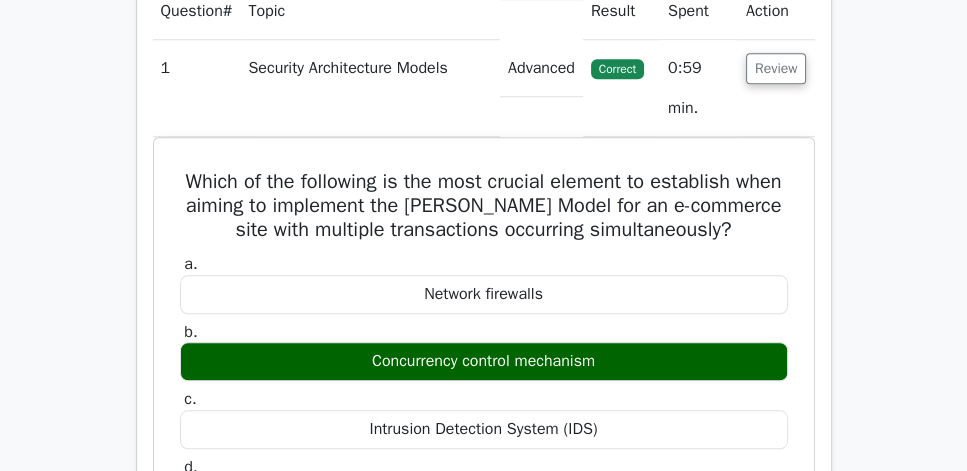scroll, scrollTop: 1657, scrollLeft: 0, axis: vertical 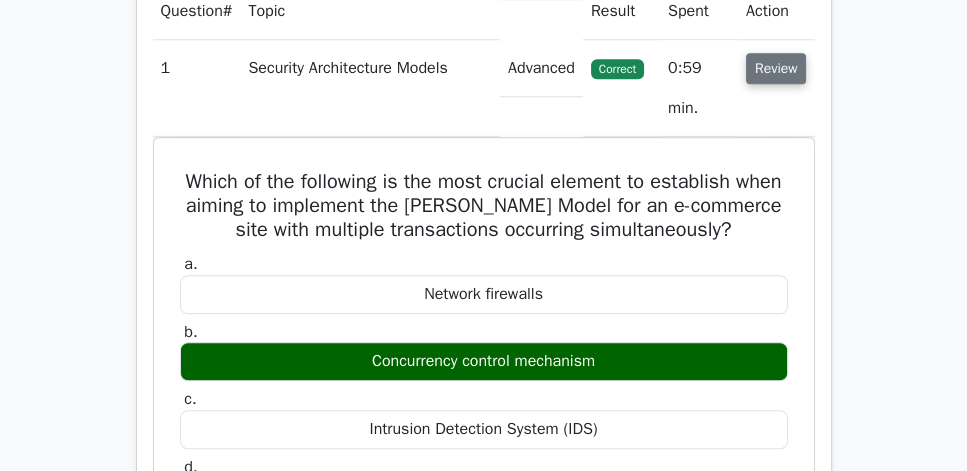 click on "Review" at bounding box center (776, 68) 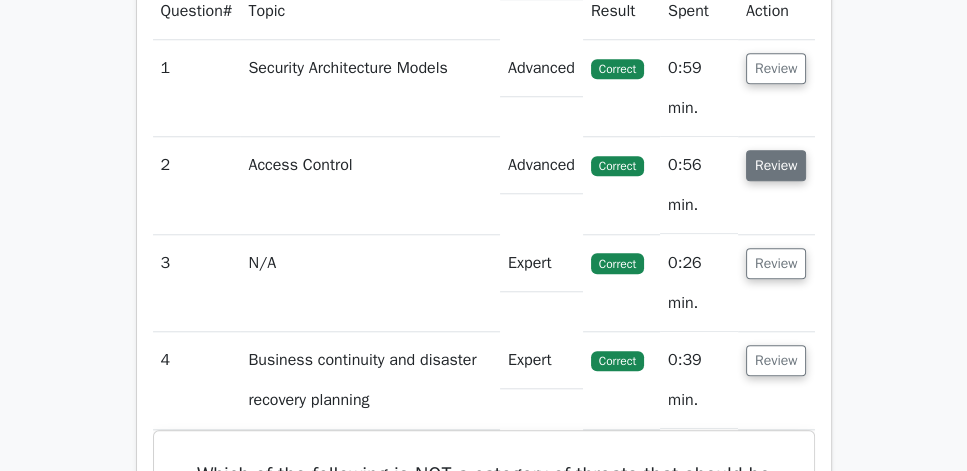 click on "Review" at bounding box center [776, 165] 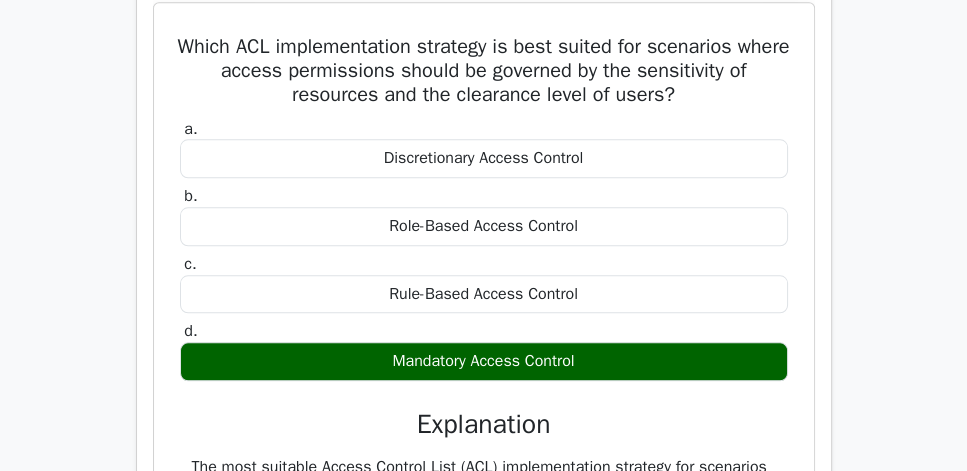 scroll, scrollTop: 2114, scrollLeft: 0, axis: vertical 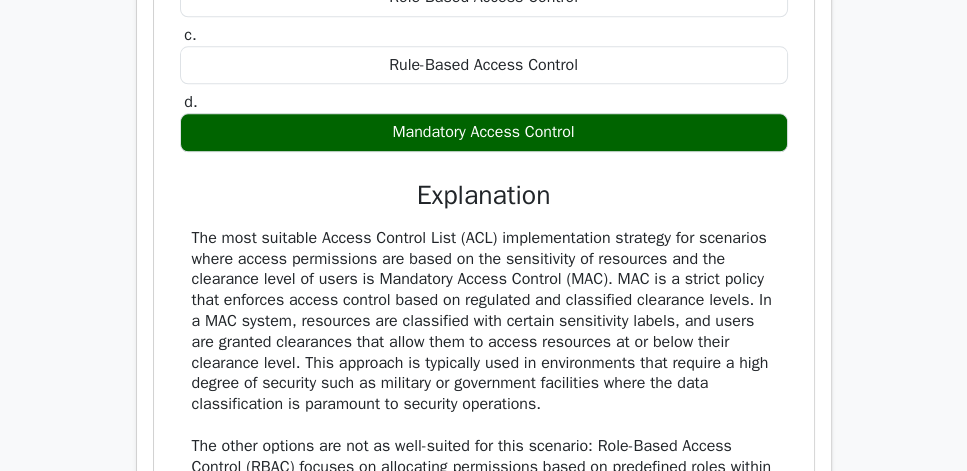 click on "Explanation" at bounding box center [484, 196] 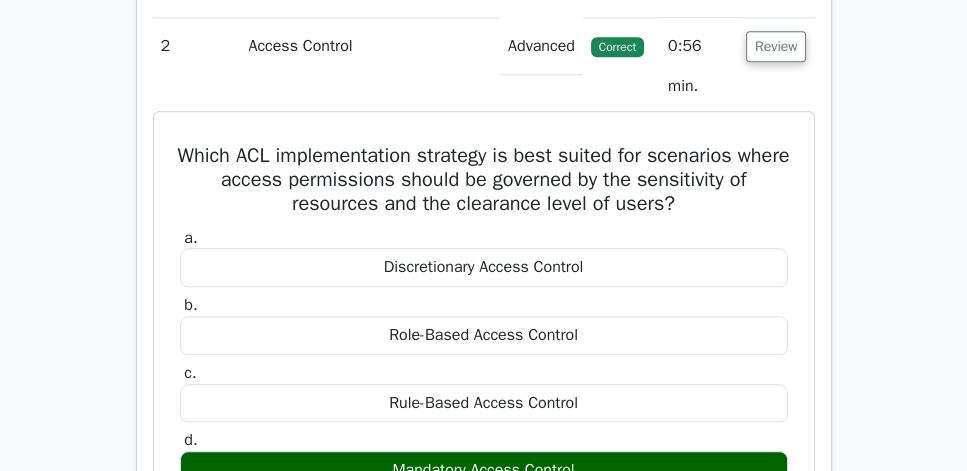 scroll, scrollTop: 1771, scrollLeft: 0, axis: vertical 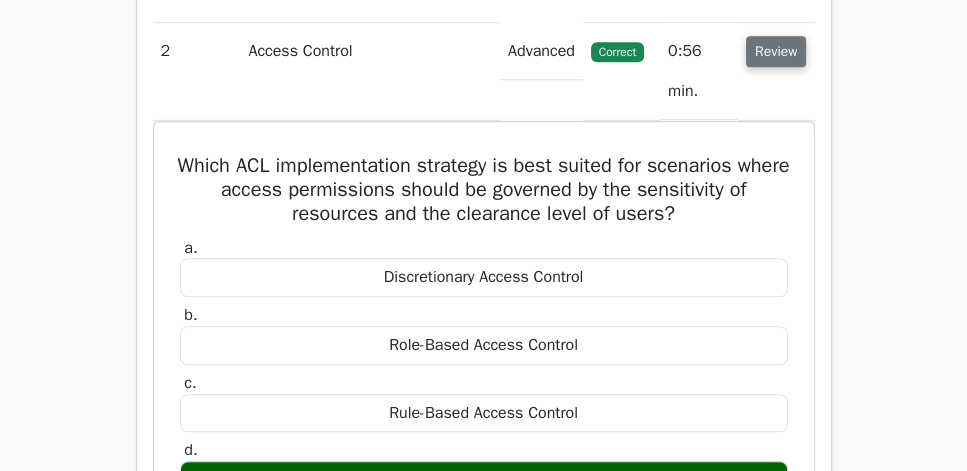 click on "Review" at bounding box center (776, 51) 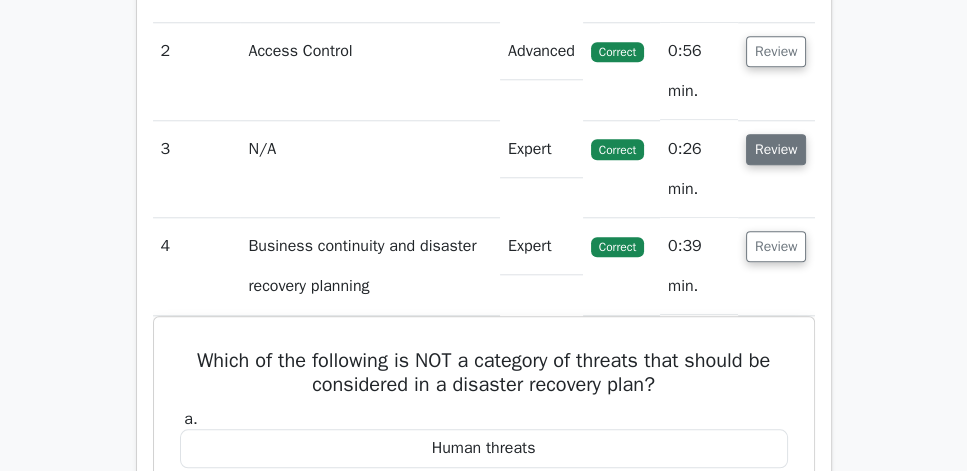 click on "Review" at bounding box center (776, 149) 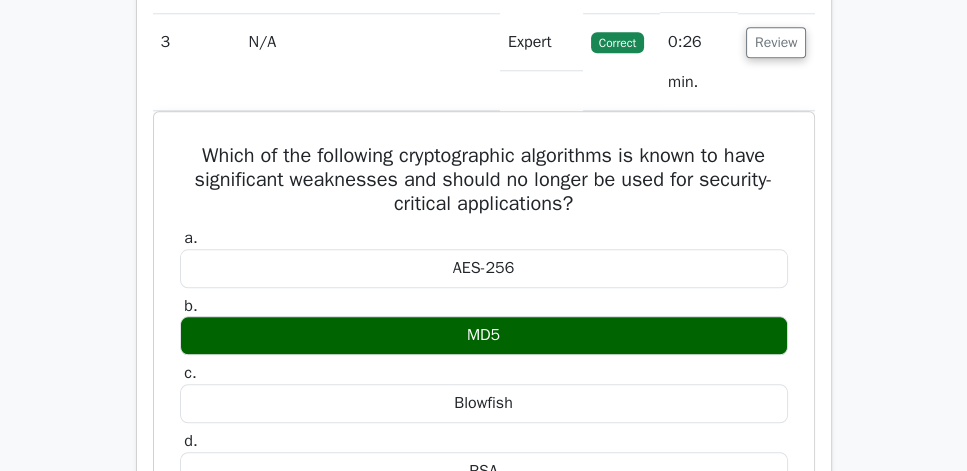 scroll, scrollTop: 1942, scrollLeft: 0, axis: vertical 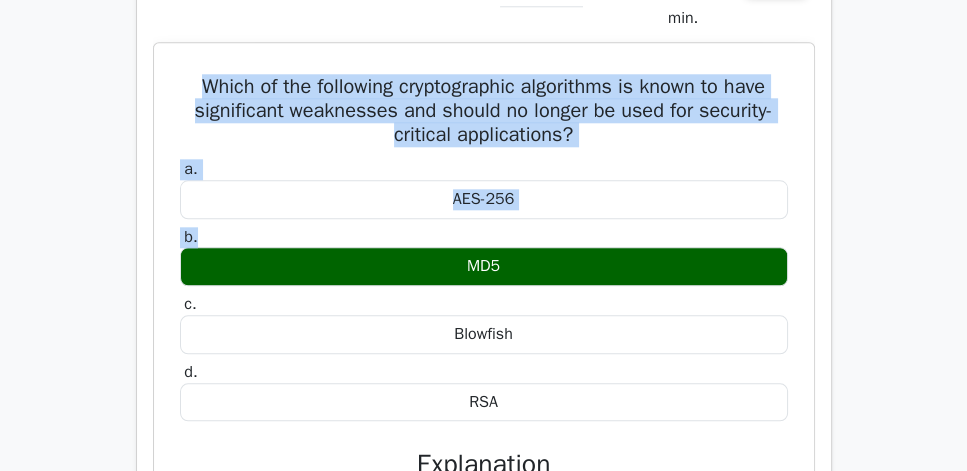 drag, startPoint x: 185, startPoint y: 125, endPoint x: 467, endPoint y: 272, distance: 318.01416 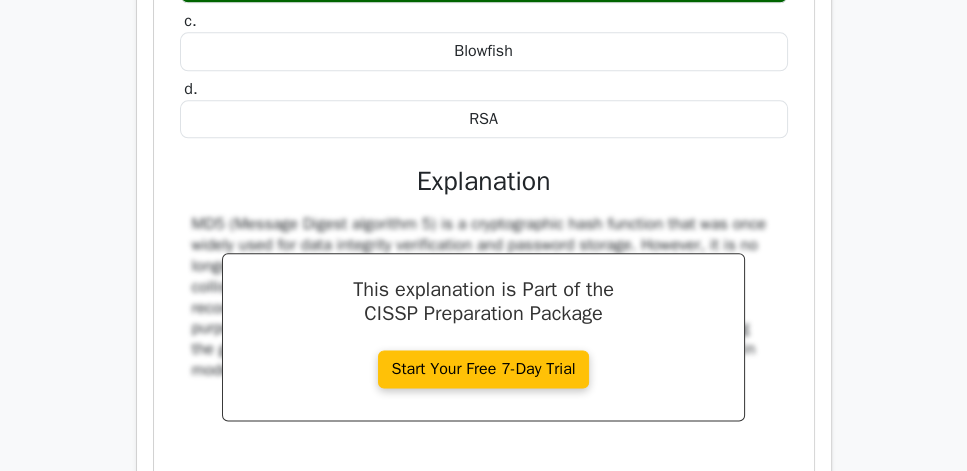 scroll, scrollTop: 2228, scrollLeft: 0, axis: vertical 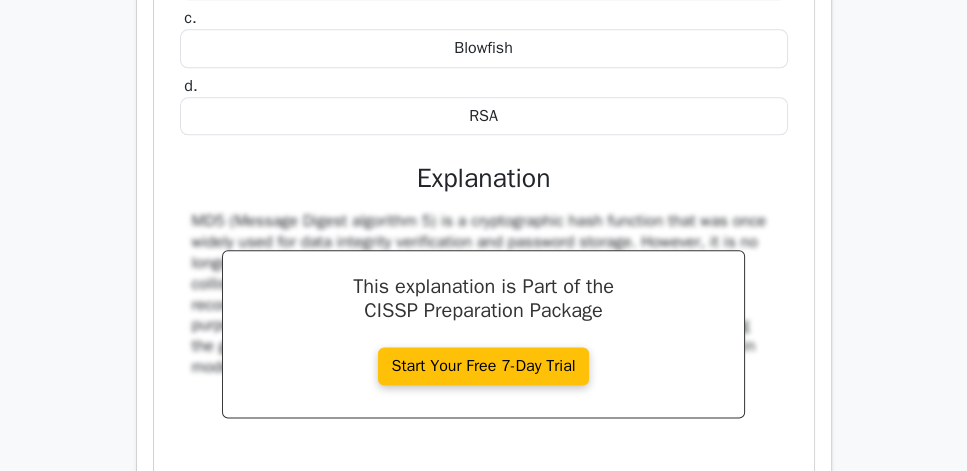 click on "RSA" at bounding box center [484, 116] 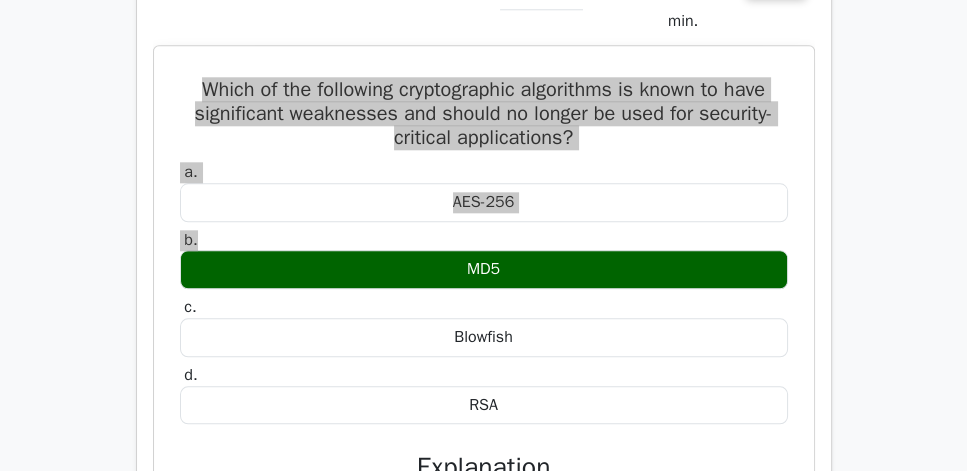 scroll, scrollTop: 1885, scrollLeft: 0, axis: vertical 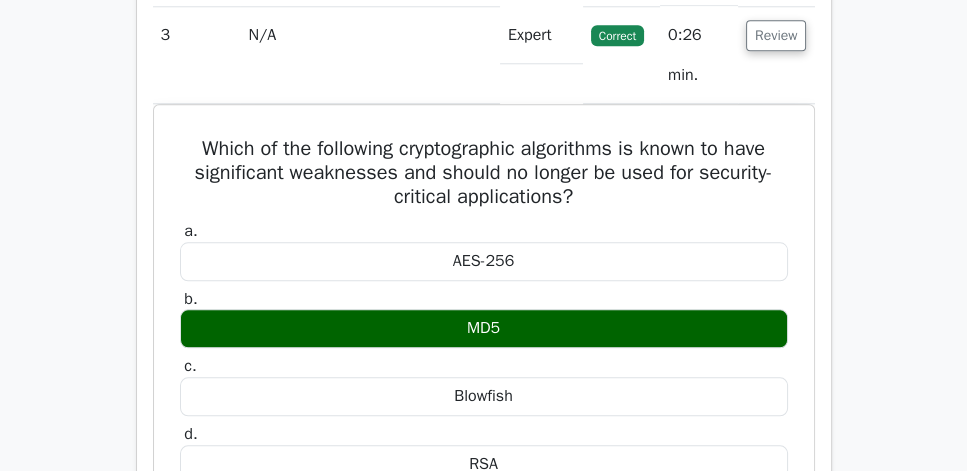 click on "N/A" at bounding box center (370, 55) 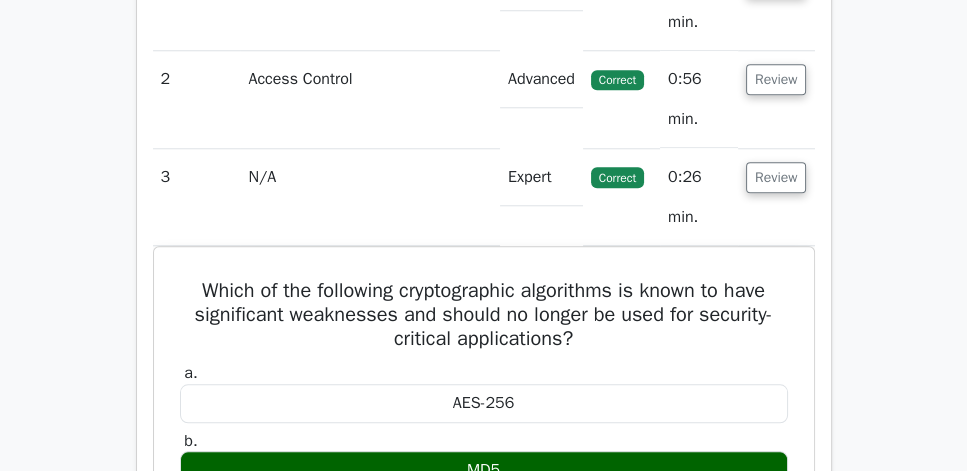 scroll, scrollTop: 1714, scrollLeft: 0, axis: vertical 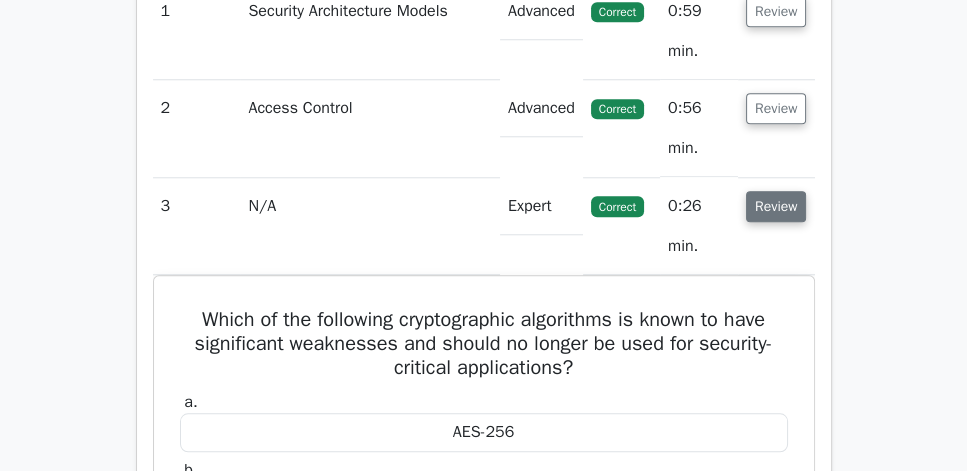 click on "Review" at bounding box center (776, 206) 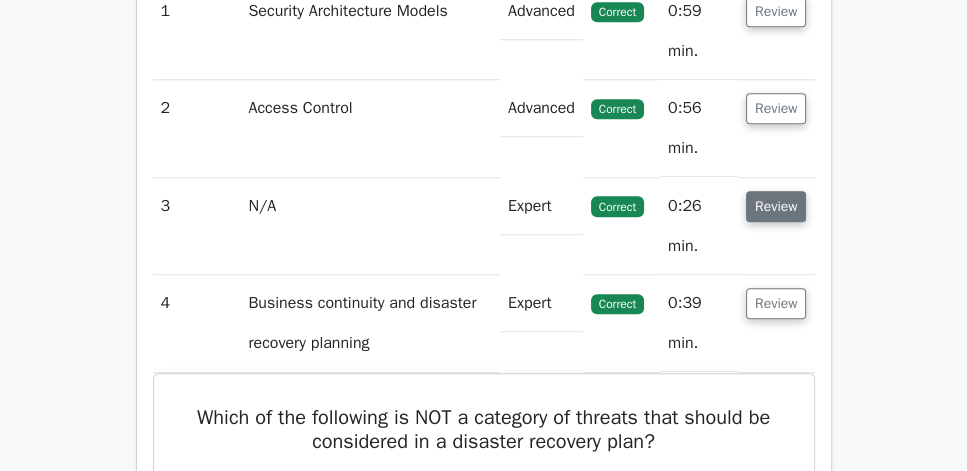 click on "Review" at bounding box center (776, 206) 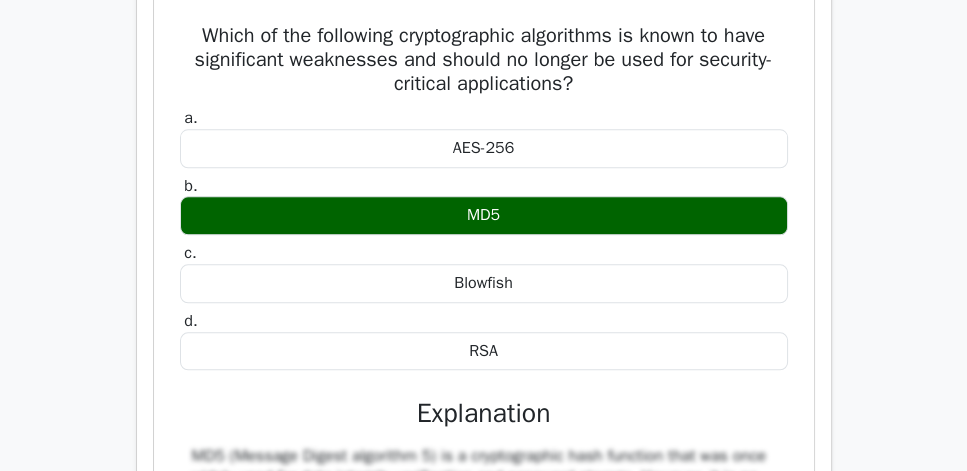 scroll, scrollTop: 2000, scrollLeft: 0, axis: vertical 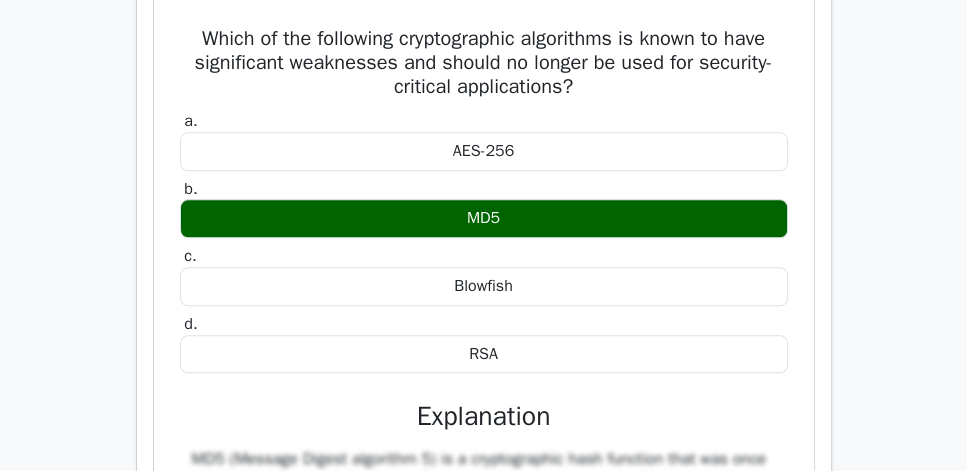 click on "Go Premium
CISSP Preparation Package (2025)
5693 Superior-grade  CISSP practice questions.
Accelerated Mastery: Deep dive into critical topics to fast-track your mastery.
Unlock Effortless CISSP preparation: 5 full exams.
100% Satisfaction Guaranteed: Full refund with no questions if unsatisfied.
Bonus:  If you upgrade now you get upgraded access to  all courses
Risk-Free Decision:" at bounding box center (483, 565) 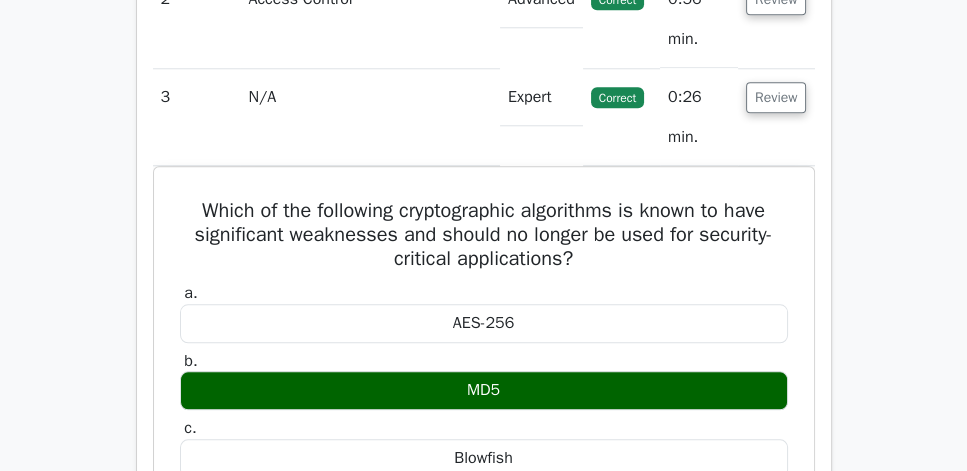 scroll, scrollTop: 1828, scrollLeft: 0, axis: vertical 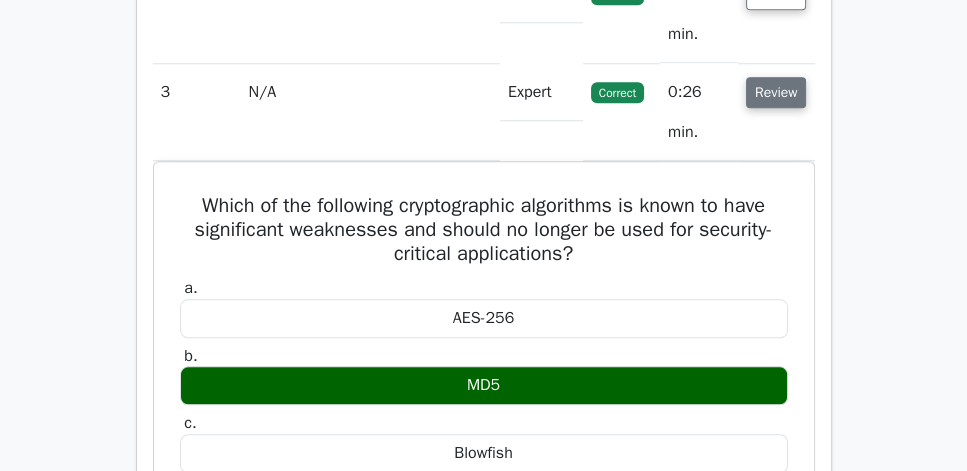 click on "Review" at bounding box center [776, 92] 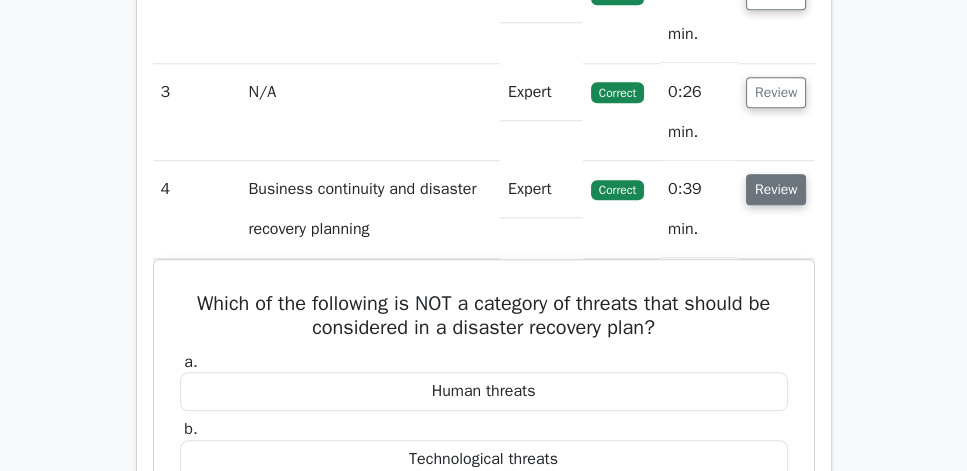 click on "Review" at bounding box center (776, 189) 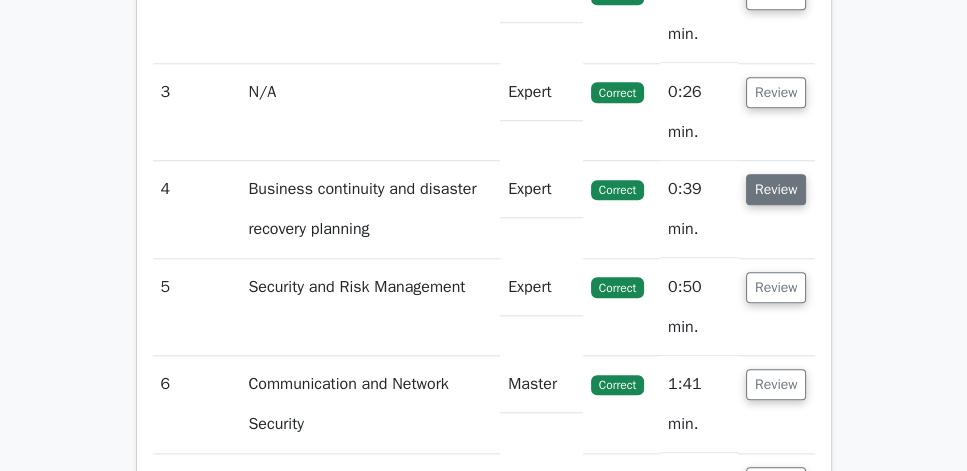 click on "Review" at bounding box center [776, 189] 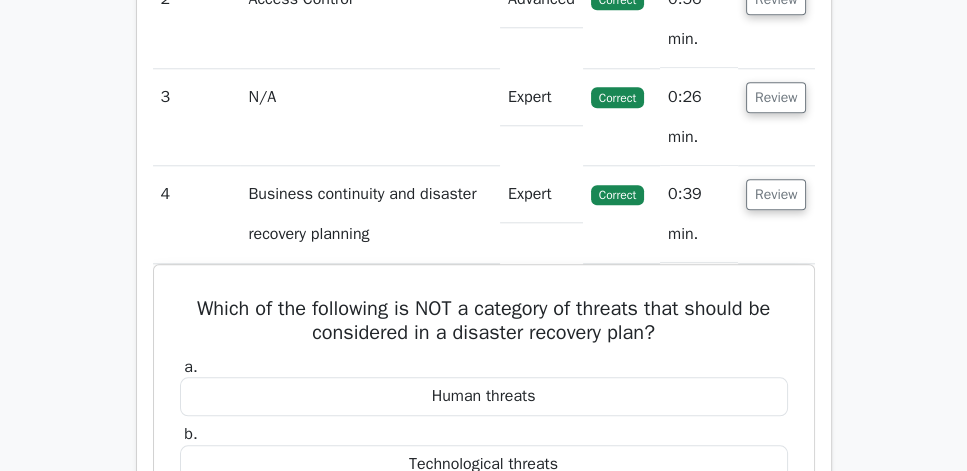click on "Go Premium
CISSP Preparation Package (2025)
5693 Superior-grade  CISSP practice questions.
Accelerated Mastery: Deep dive into critical topics to fast-track your mastery.
Unlock Effortless CISSP preparation: 5 full exams.
100% Satisfaction Guaranteed: Full refund with no questions if unsatisfied.
Bonus:  If you upgrade now you get upgraded access to  all courses
Risk-Free Decision:" at bounding box center (483, 322) 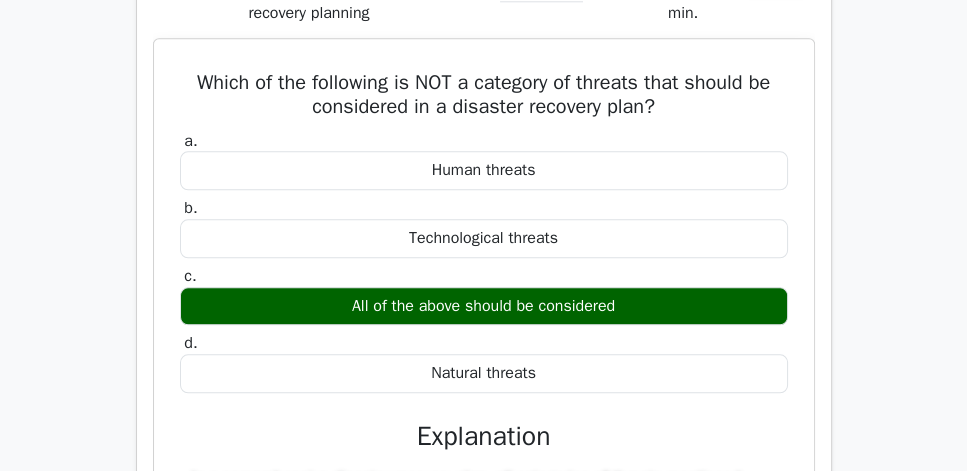 scroll, scrollTop: 2057, scrollLeft: 0, axis: vertical 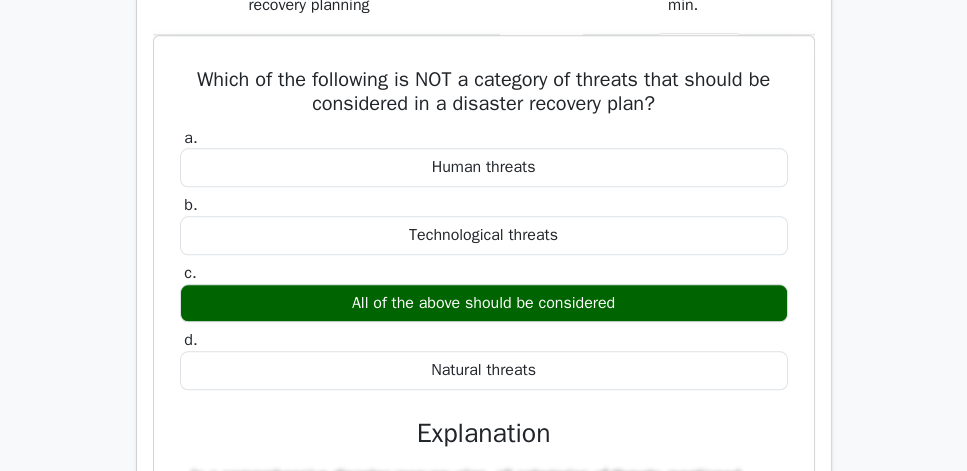 click on "Question Analysis
Question  #
Topic
Difficulty
Result
Time Spent
Action
1
Security Architecture Models
Advanced
Correct
a. b. c." at bounding box center (484, 478) 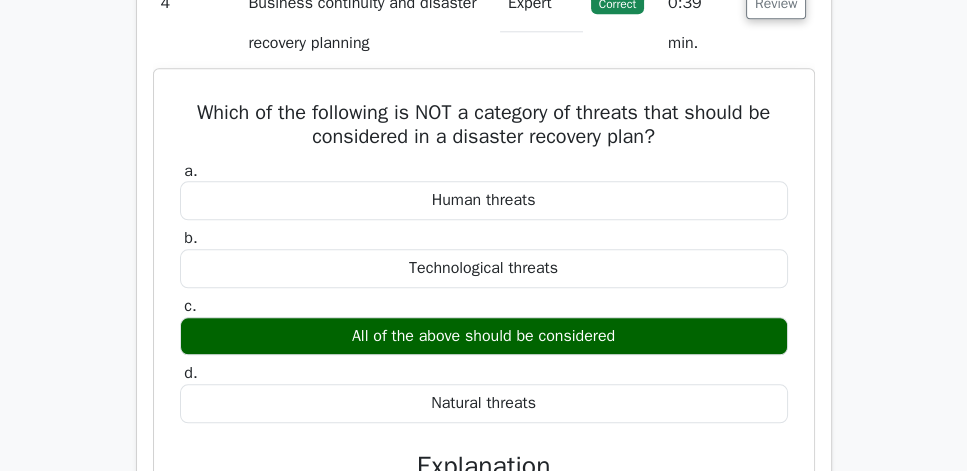 scroll, scrollTop: 2000, scrollLeft: 0, axis: vertical 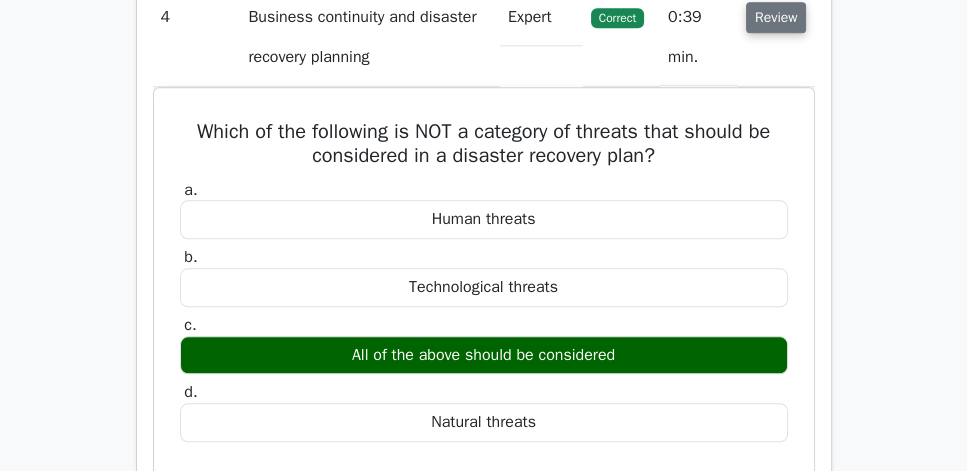 click on "Review" at bounding box center (776, 17) 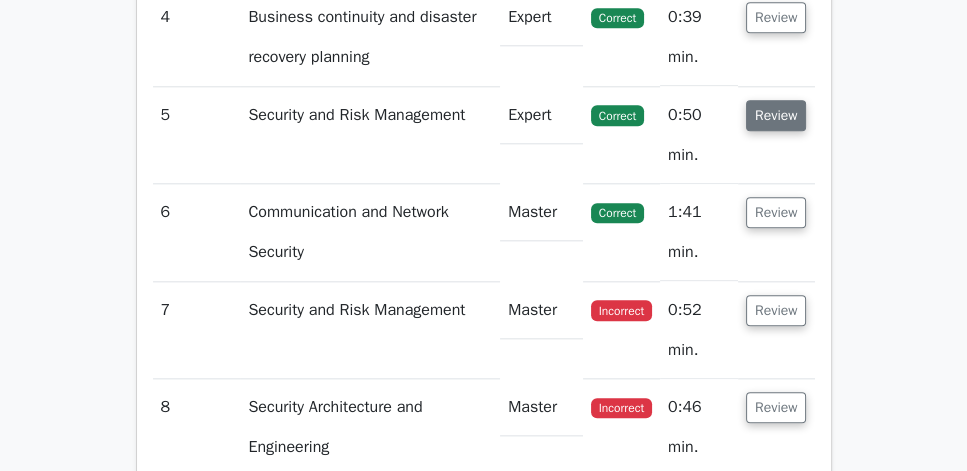 click on "Review" at bounding box center (776, 115) 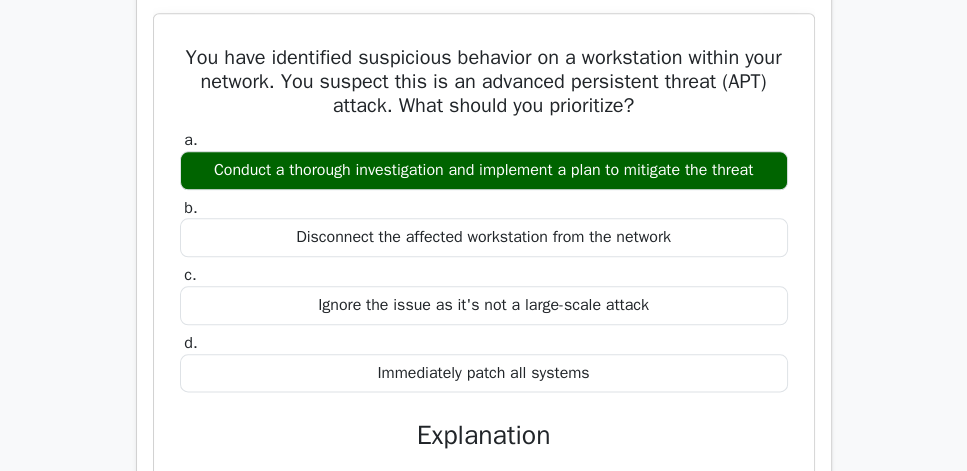 scroll, scrollTop: 2171, scrollLeft: 0, axis: vertical 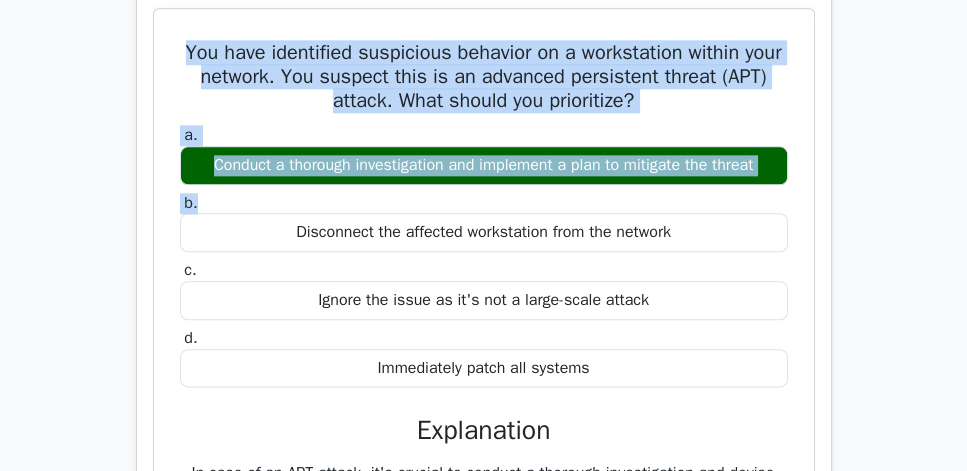 drag, startPoint x: 168, startPoint y: 89, endPoint x: 473, endPoint y: 267, distance: 353.1416 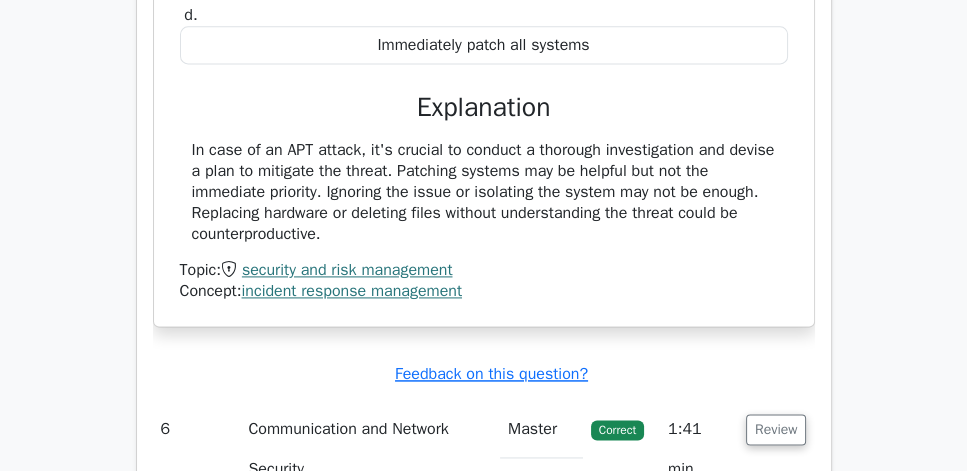 scroll, scrollTop: 2514, scrollLeft: 0, axis: vertical 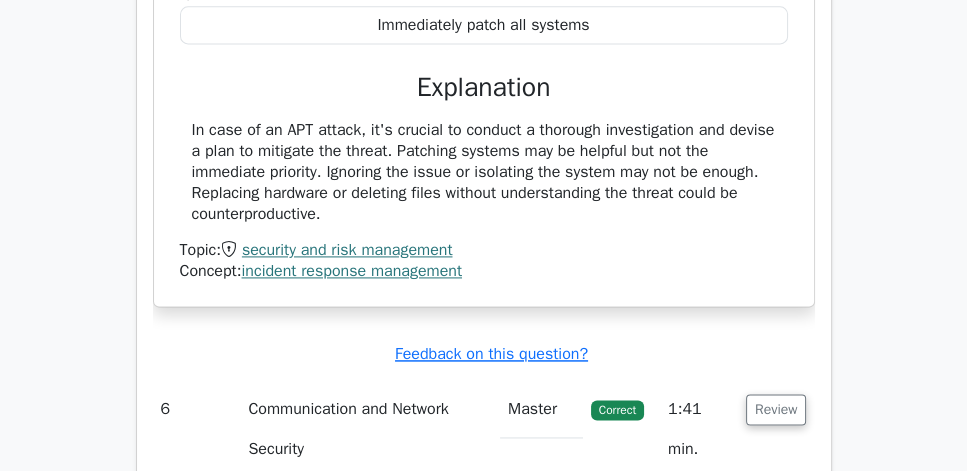 click on "In case of an APT attack, it's crucial to conduct a thorough investigation and devise a plan to mitigate the threat. Patching systems may be helpful but not the immediate priority. Ignoring the issue or isolating the system may not be enough. Replacing hardware or deleting files without understanding the threat could be counterproductive." at bounding box center (484, 172) 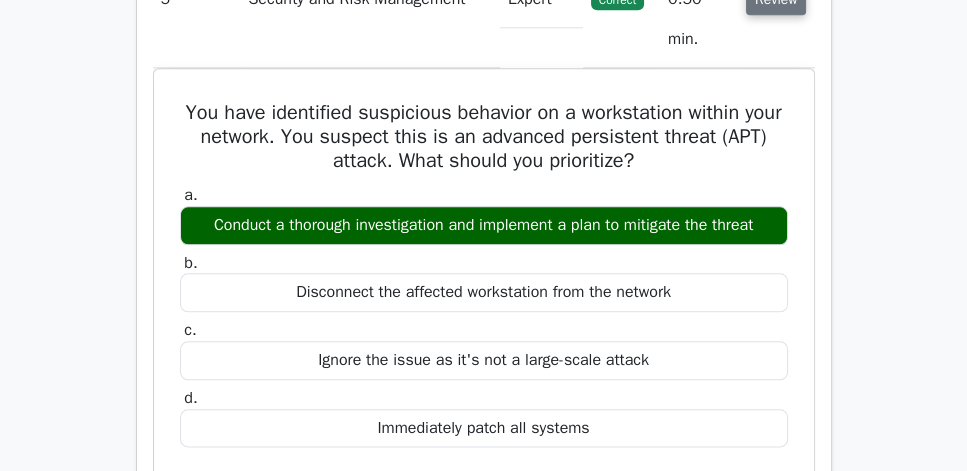 scroll, scrollTop: 2114, scrollLeft: 0, axis: vertical 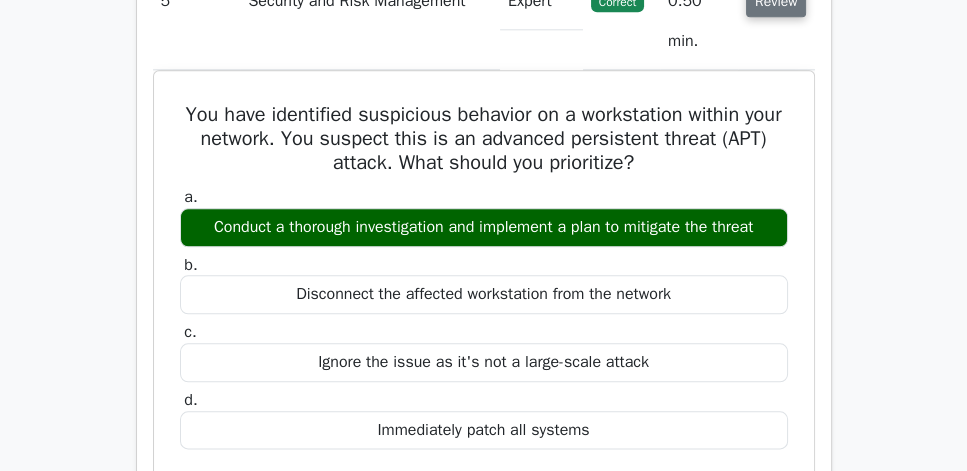 click on "Review" at bounding box center [776, 1] 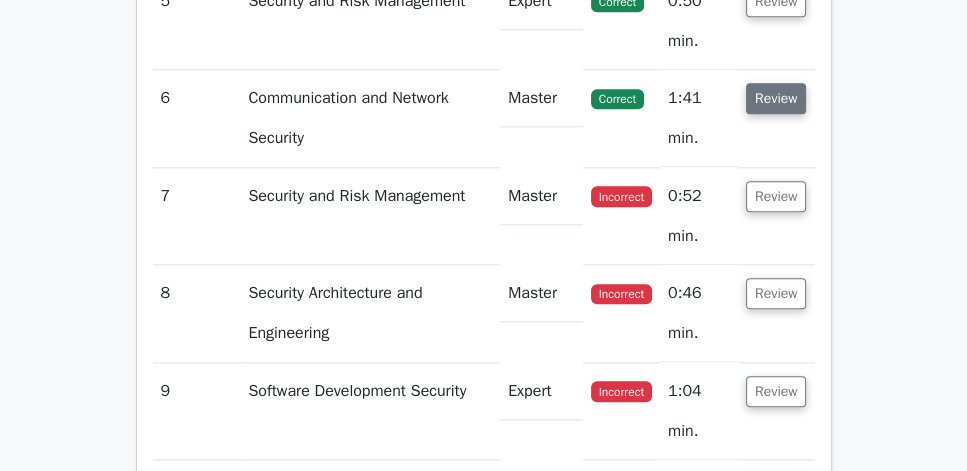click on "Review" at bounding box center (776, 98) 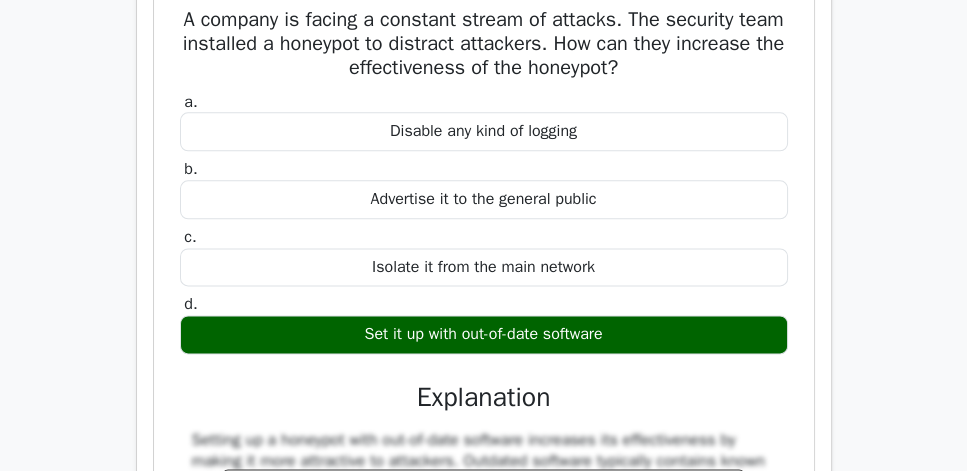 scroll, scrollTop: 2342, scrollLeft: 0, axis: vertical 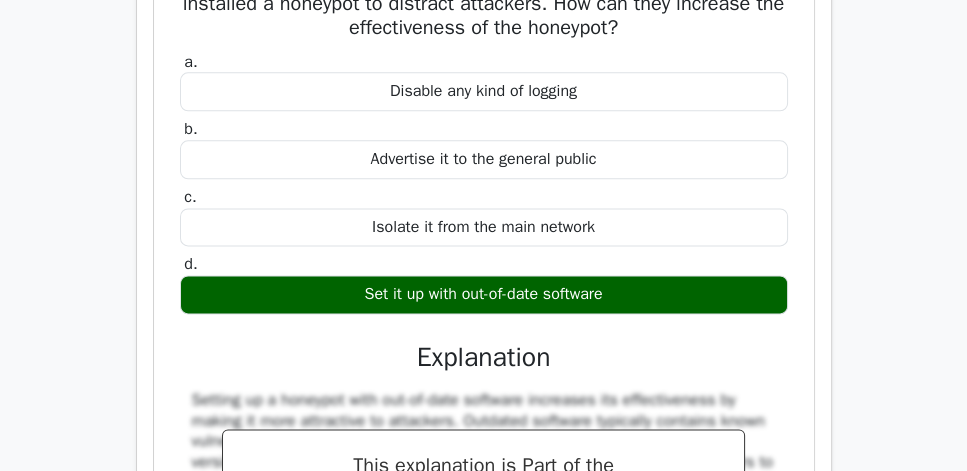 drag, startPoint x: 186, startPoint y: 24, endPoint x: 635, endPoint y: 347, distance: 553.1094 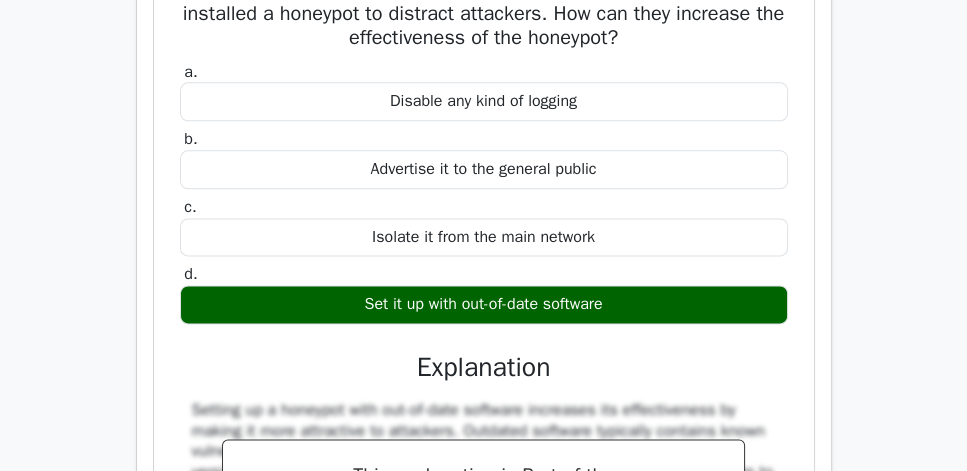 click on "Go Premium
CISSP Preparation Package (2025)
5693 Superior-grade  CISSP practice questions.
Accelerated Mastery: Deep dive into critical topics to fast-track your mastery.
Unlock Effortless CISSP preparation: 5 full exams.
100% Satisfaction Guaranteed: Full refund with no questions if unsatisfied.
Bonus:  If you upgrade now you get upgraded access to  all courses
Risk-Free Decision:" at bounding box center [483, -180] 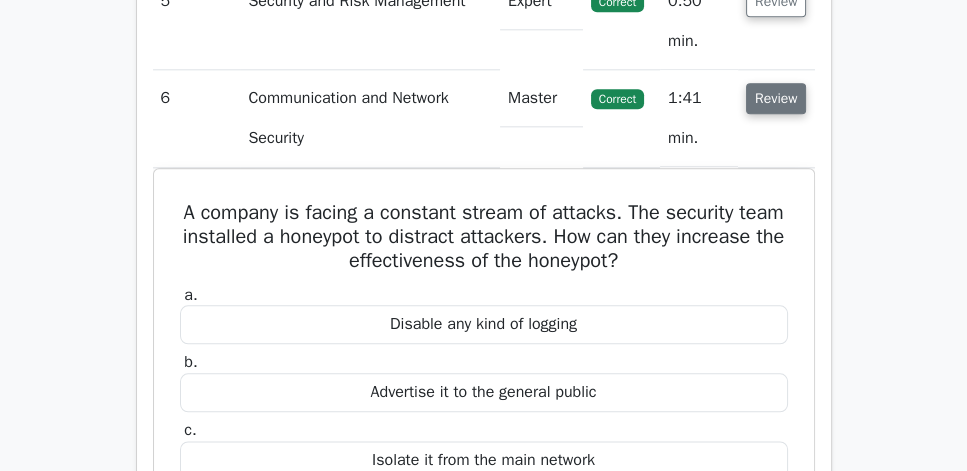 click on "Review" at bounding box center (776, 98) 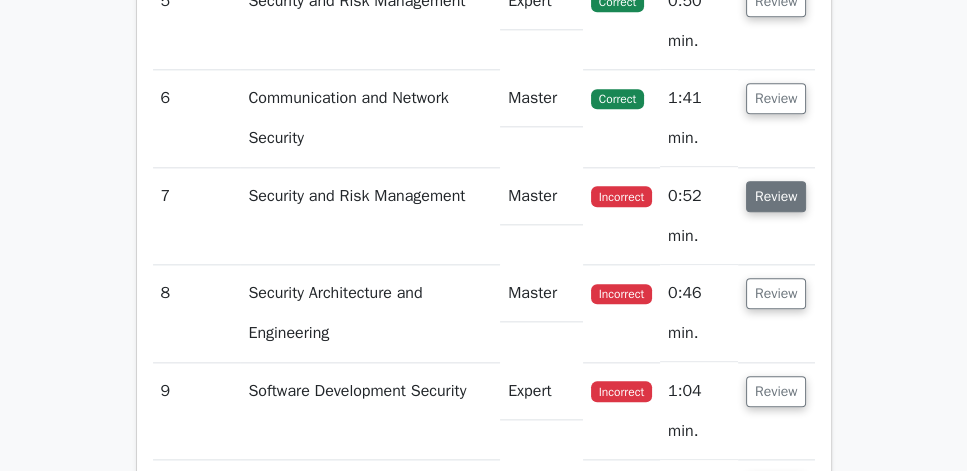 click on "Review" at bounding box center (776, 196) 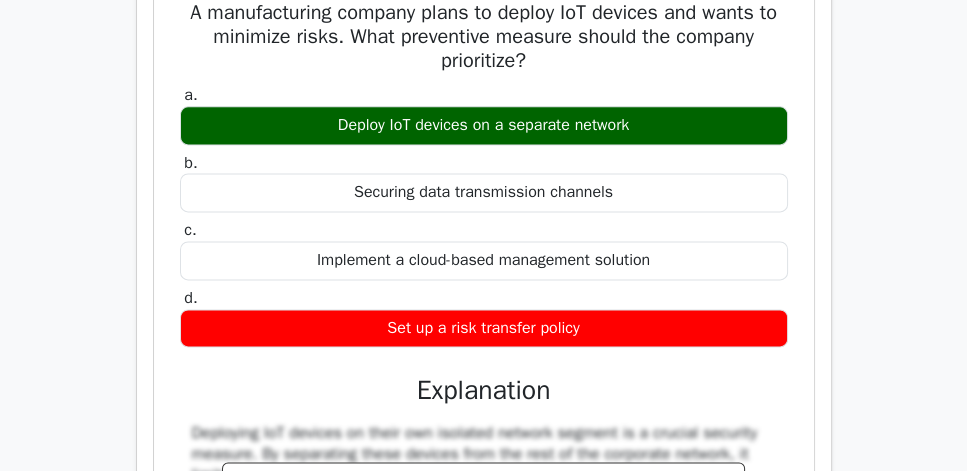 scroll, scrollTop: 2457, scrollLeft: 0, axis: vertical 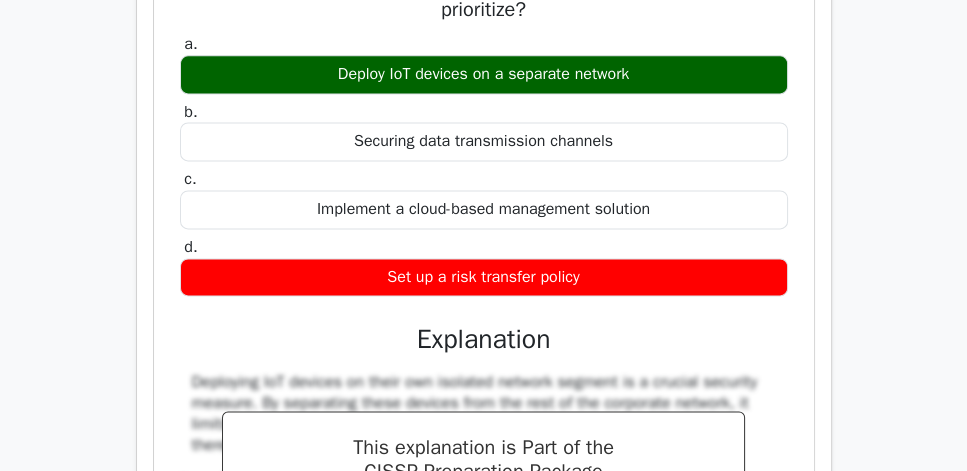 drag, startPoint x: 182, startPoint y: 5, endPoint x: 679, endPoint y: 324, distance: 590.5675 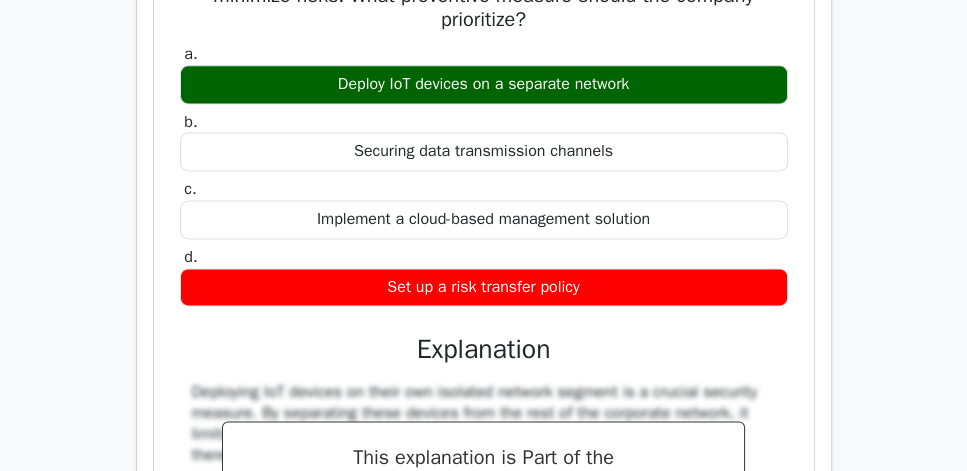 click on "Go Premium
CISSP Preparation Package (2025)
5693 Superior-grade  CISSP practice questions.
Accelerated Mastery: Deep dive into critical topics to fast-track your mastery.
Unlock Effortless CISSP preparation: 5 full exams.
100% Satisfaction Guaranteed: Full refund with no questions if unsatisfied.
Bonus:  If you upgrade now you get upgraded access to  all courses
Risk-Free Decision:" at bounding box center (483, -295) 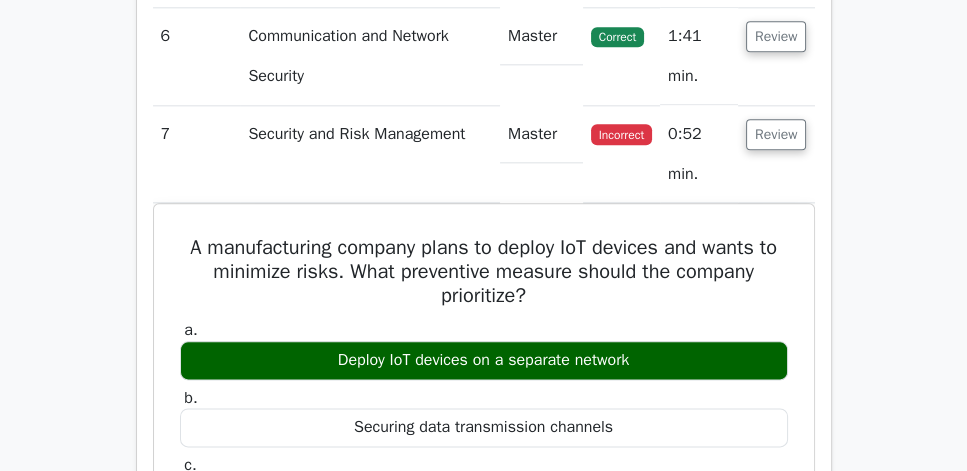 scroll, scrollTop: 2171, scrollLeft: 0, axis: vertical 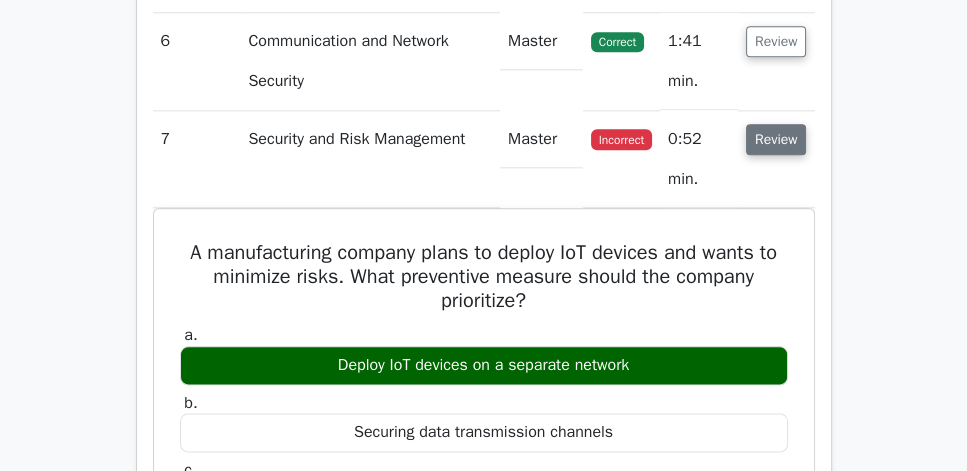 click on "Review" at bounding box center (776, 139) 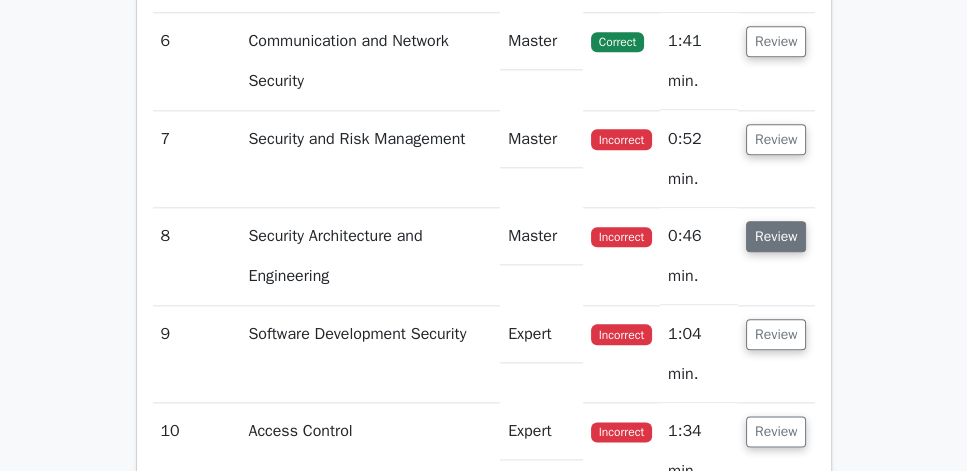 click on "Review" at bounding box center (776, 236) 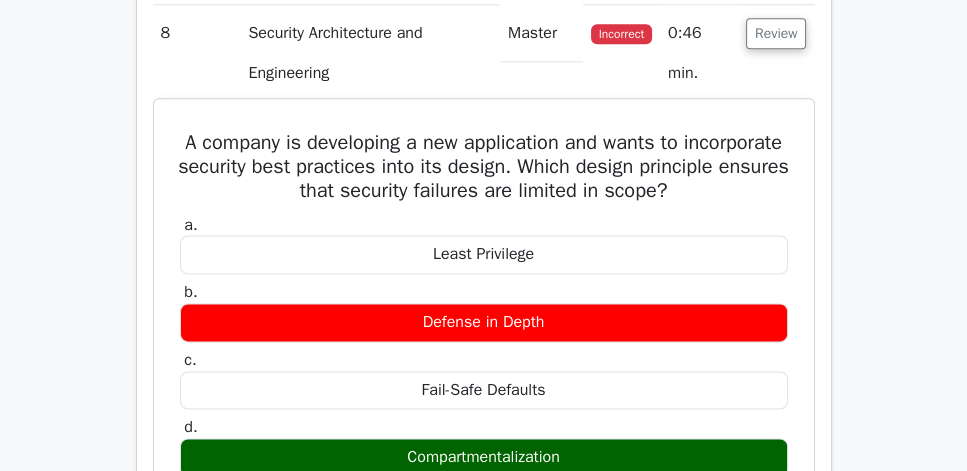 scroll, scrollTop: 2400, scrollLeft: 0, axis: vertical 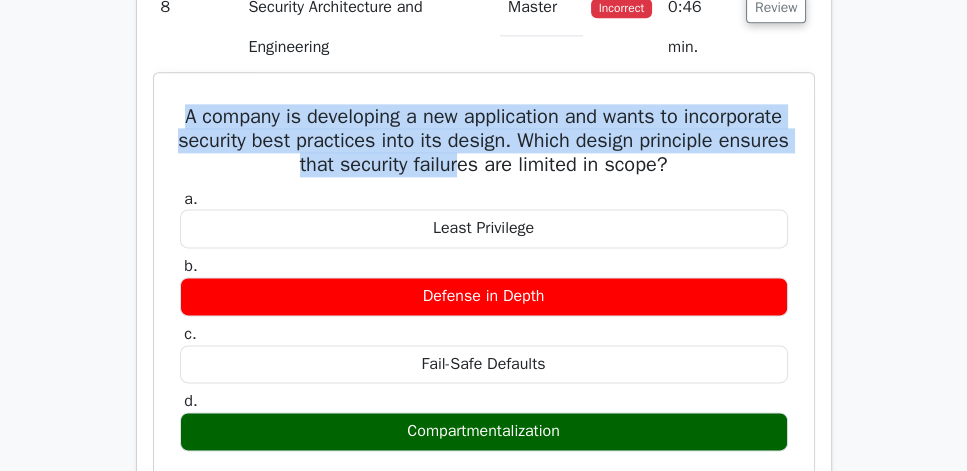 drag, startPoint x: 158, startPoint y: 159, endPoint x: 542, endPoint y: 218, distance: 388.5061 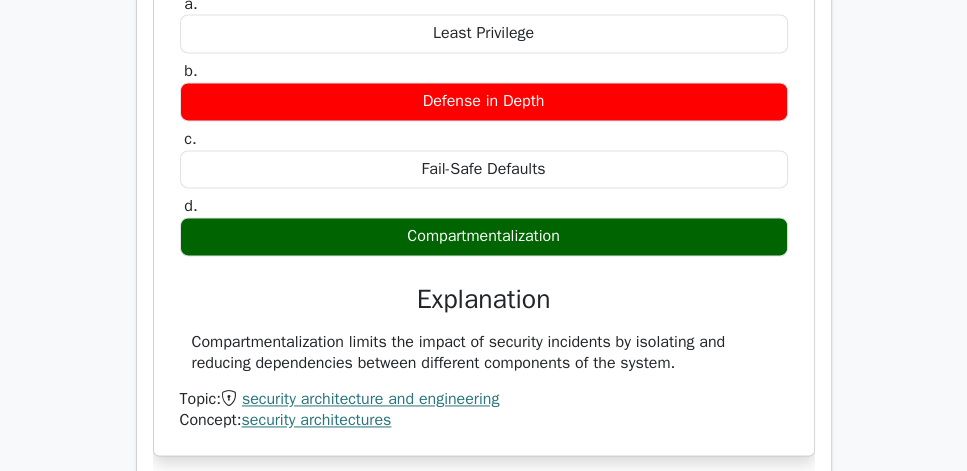 scroll, scrollTop: 2628, scrollLeft: 0, axis: vertical 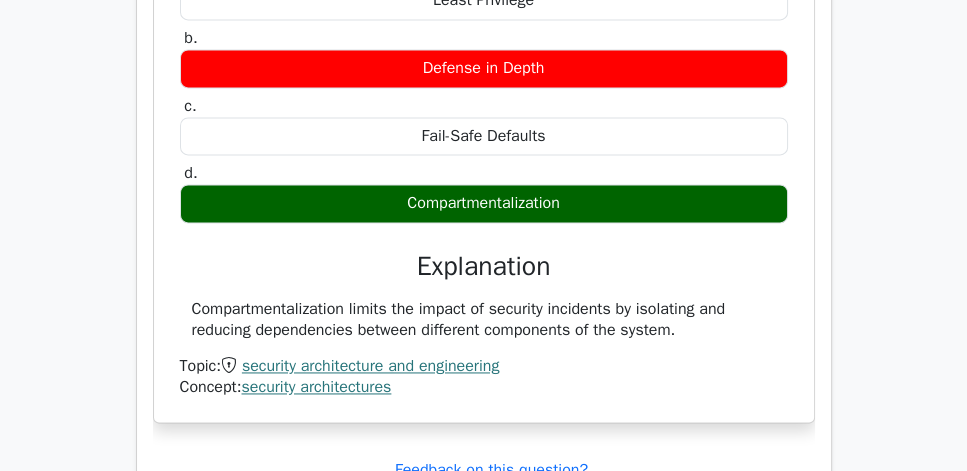 click on "Compartmentalization limits the impact of security incidents by isolating and reducing dependencies between different components of the system." at bounding box center [484, 320] 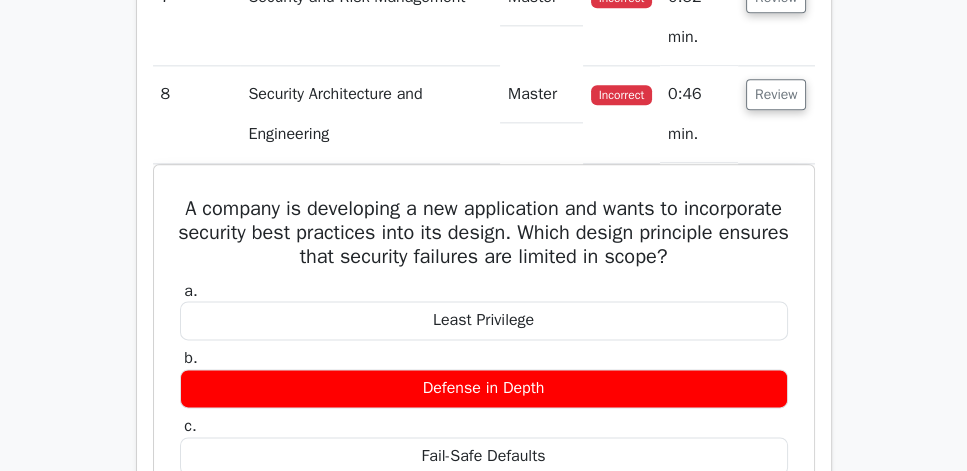 scroll, scrollTop: 2285, scrollLeft: 0, axis: vertical 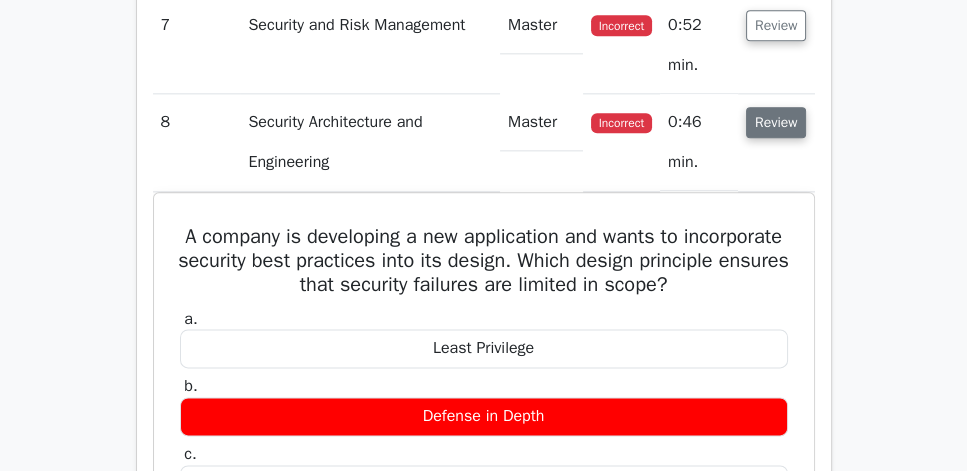 click on "Review" at bounding box center (776, 122) 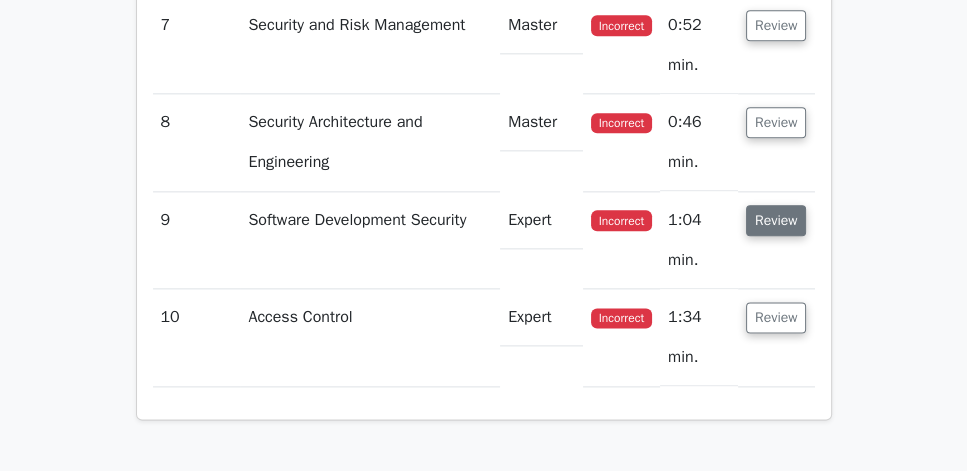 click on "Review" at bounding box center [776, 220] 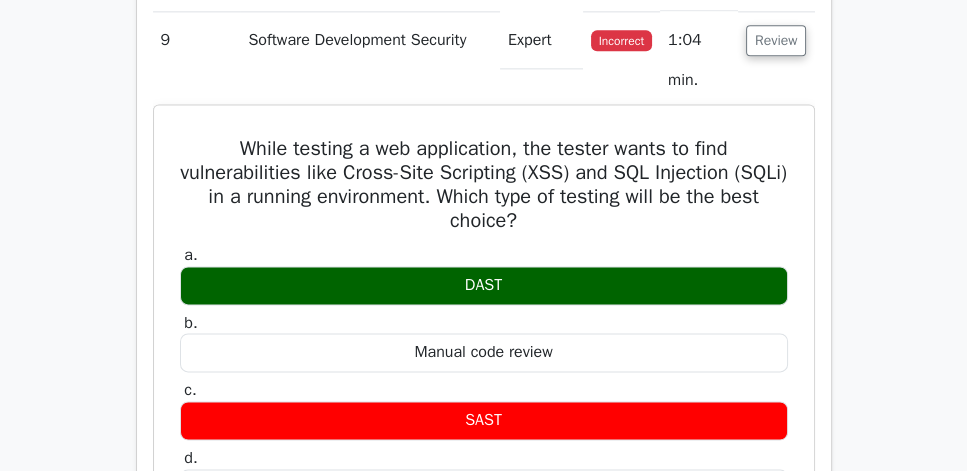 scroll, scrollTop: 2514, scrollLeft: 0, axis: vertical 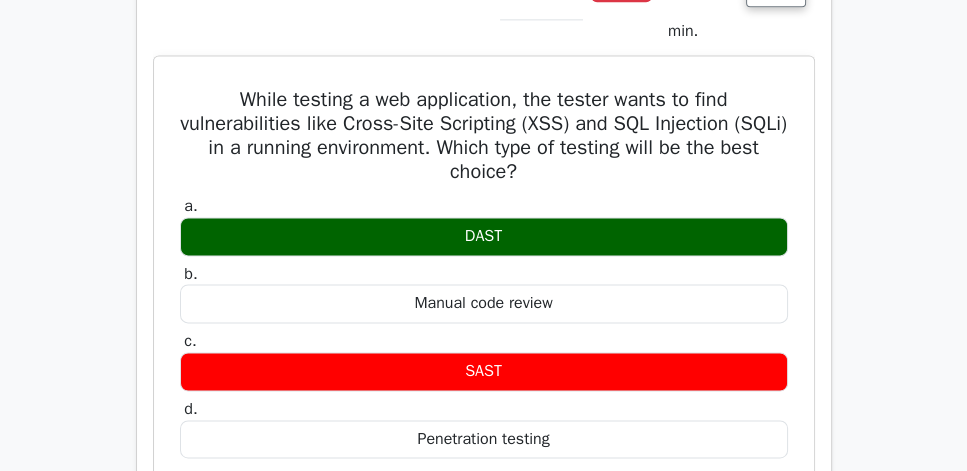 drag, startPoint x: 180, startPoint y: 140, endPoint x: 597, endPoint y: 394, distance: 488.26733 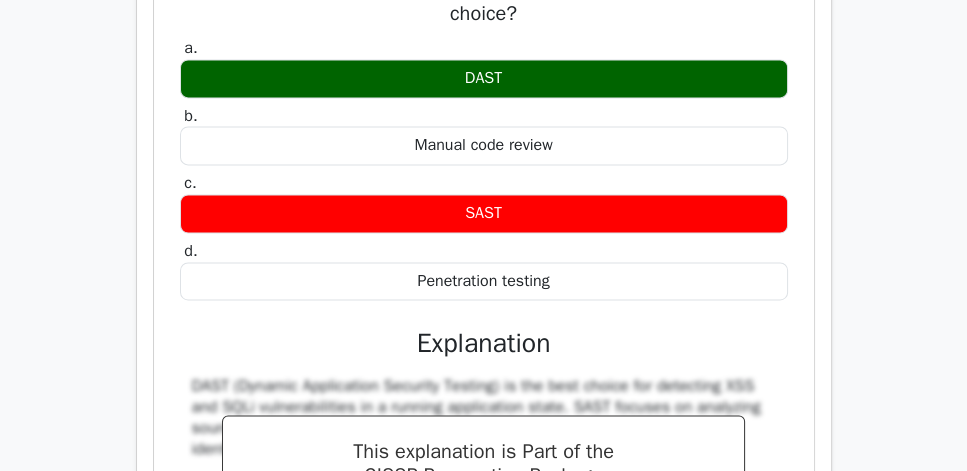scroll, scrollTop: 2742, scrollLeft: 0, axis: vertical 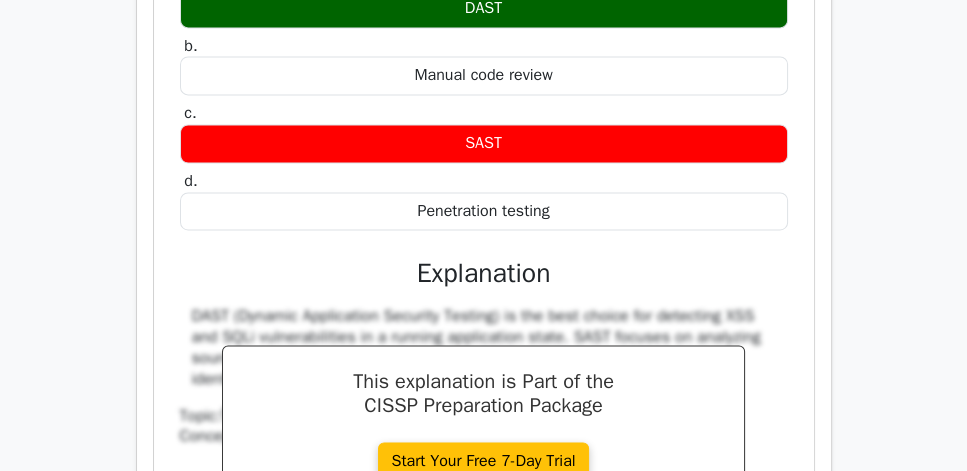 click on "Penetration testing" at bounding box center (484, 211) 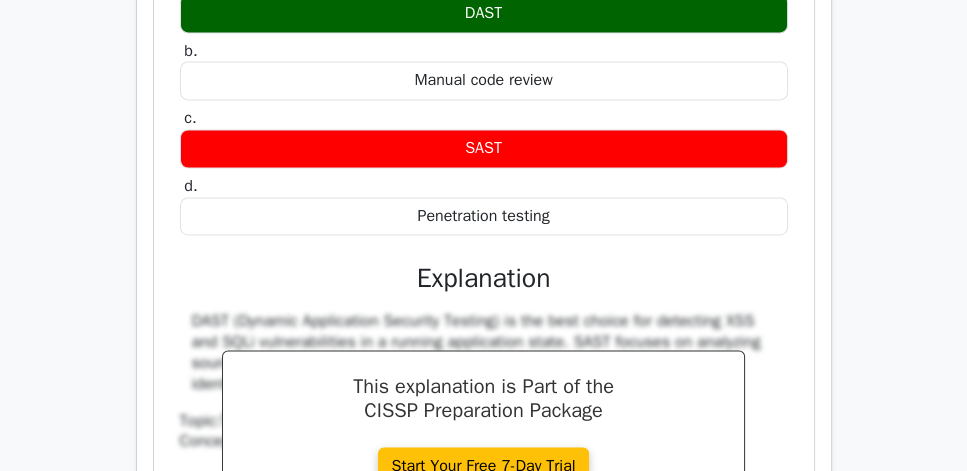 click on "Question Analysis
Question  #
Topic
Difficulty
Result
Time Spent
Action
1
Security Architecture Models
Advanced
Correct
a." at bounding box center (484, -200) 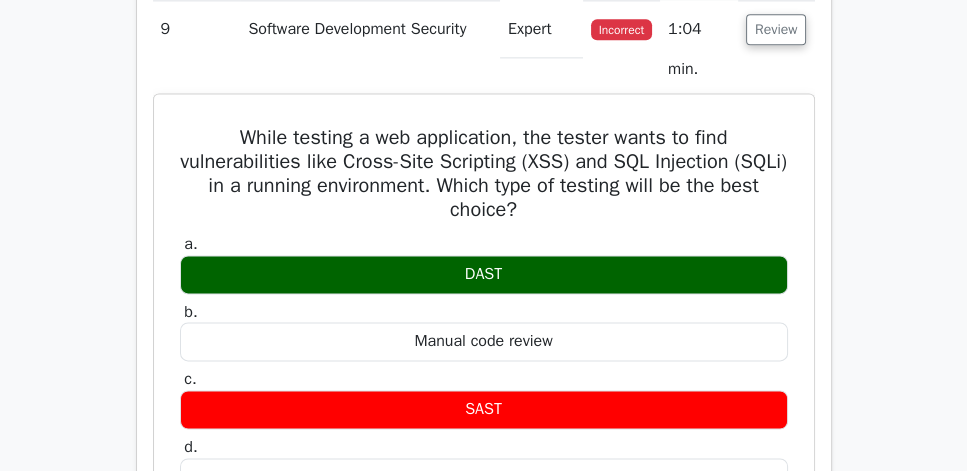 scroll, scrollTop: 2457, scrollLeft: 0, axis: vertical 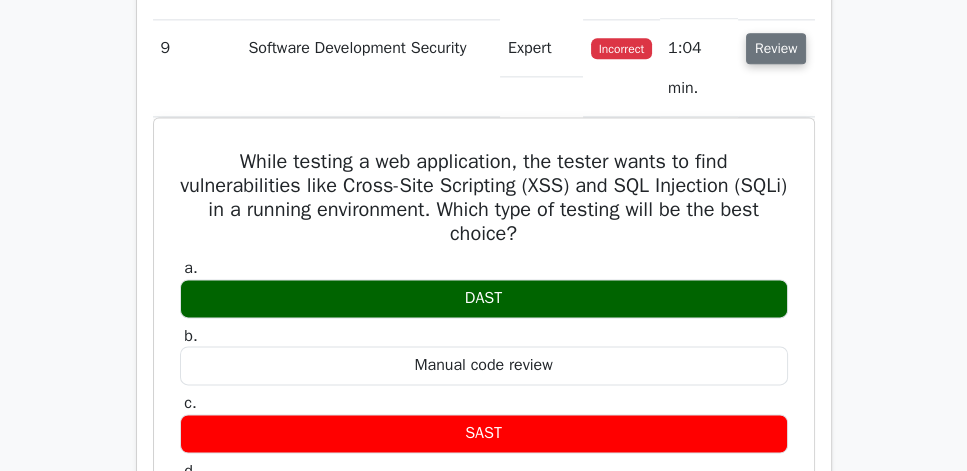 click on "Review" at bounding box center [776, 48] 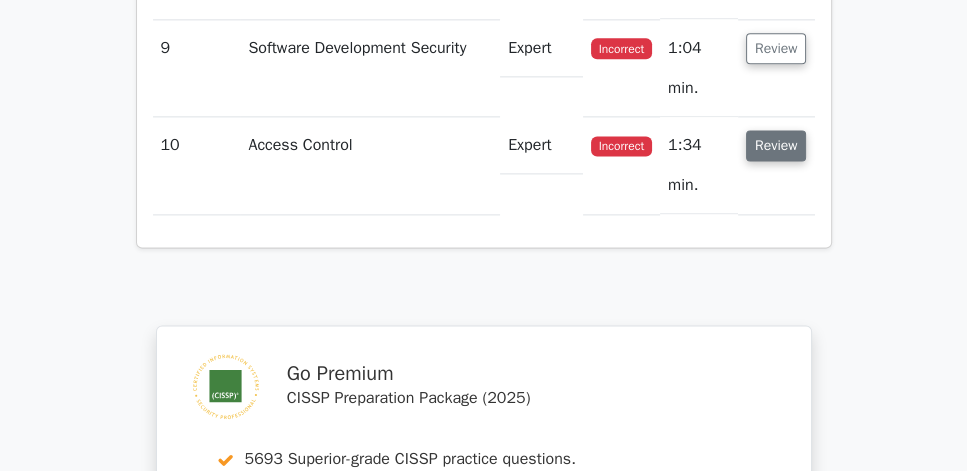 click on "Review" at bounding box center (776, 145) 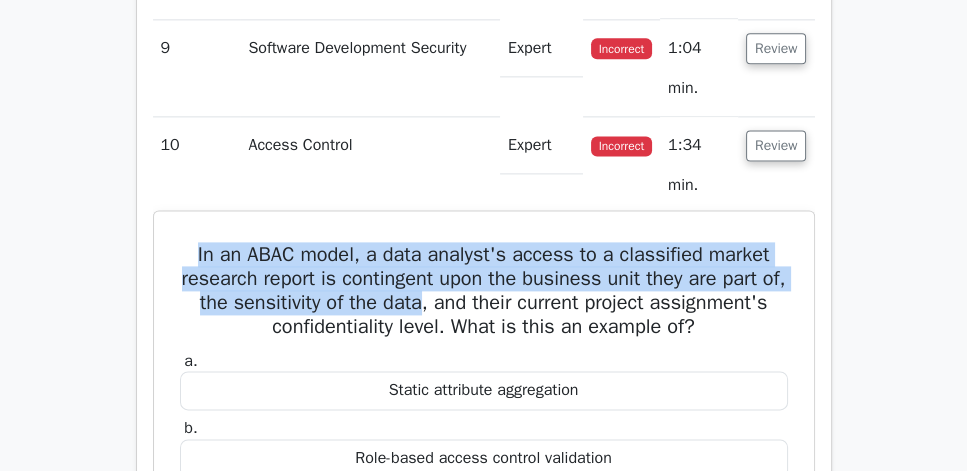 drag, startPoint x: 176, startPoint y: 296, endPoint x: 517, endPoint y: 346, distance: 344.6462 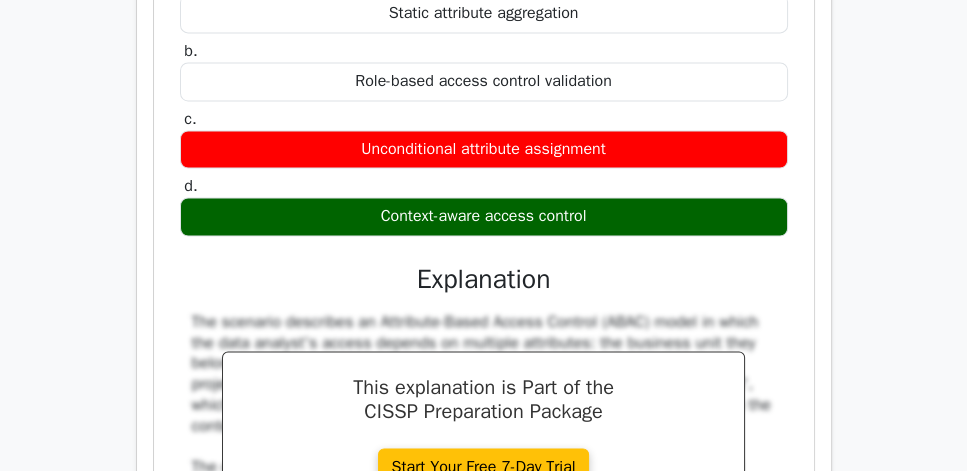 scroll, scrollTop: 2857, scrollLeft: 0, axis: vertical 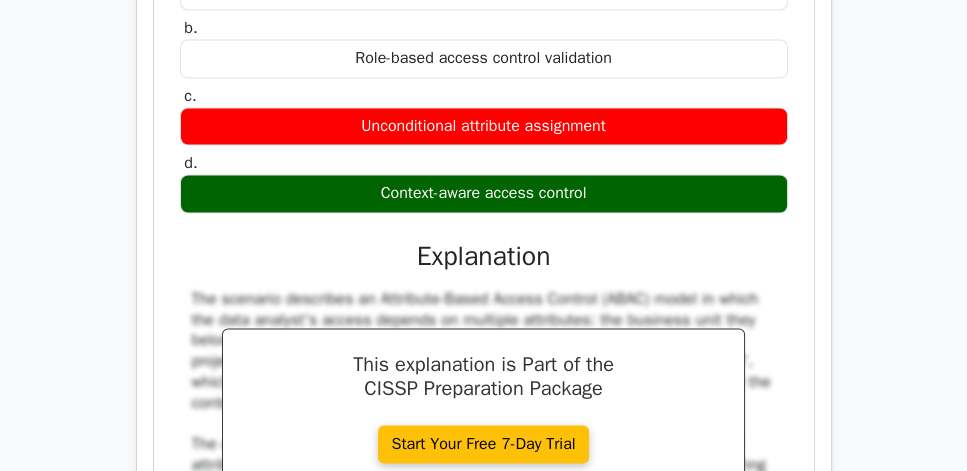 click on "Context-aware access control" at bounding box center [484, 193] 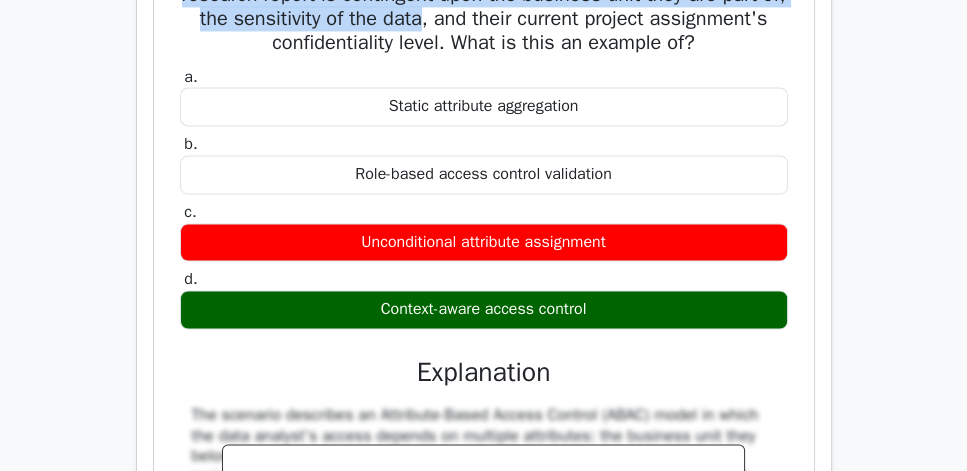 scroll, scrollTop: 2685, scrollLeft: 0, axis: vertical 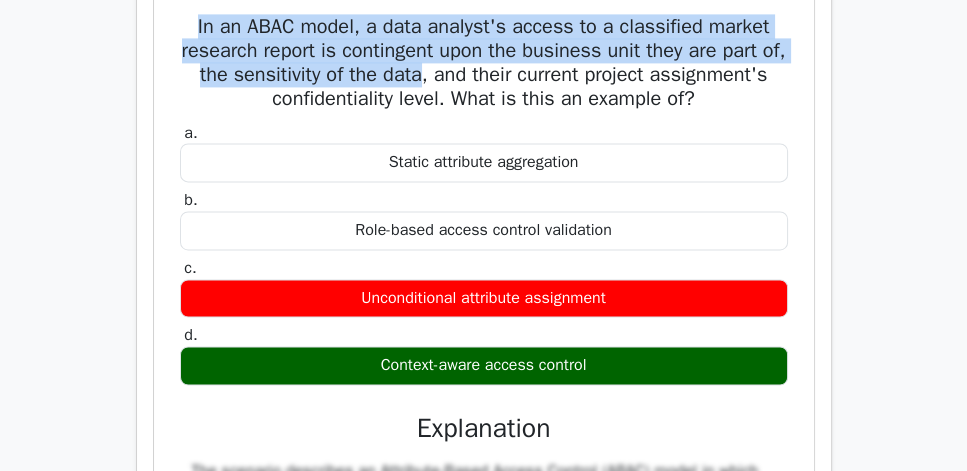 click on "In an ABAC model, a data analyst's access to a classified market research report is contingent upon the business unit they are part of, the sensitivity of the data, and their current project assignment's confidentiality level. What is this an example of?
a.
Static attribute aggregation
b.
c. d." at bounding box center (484, 408) 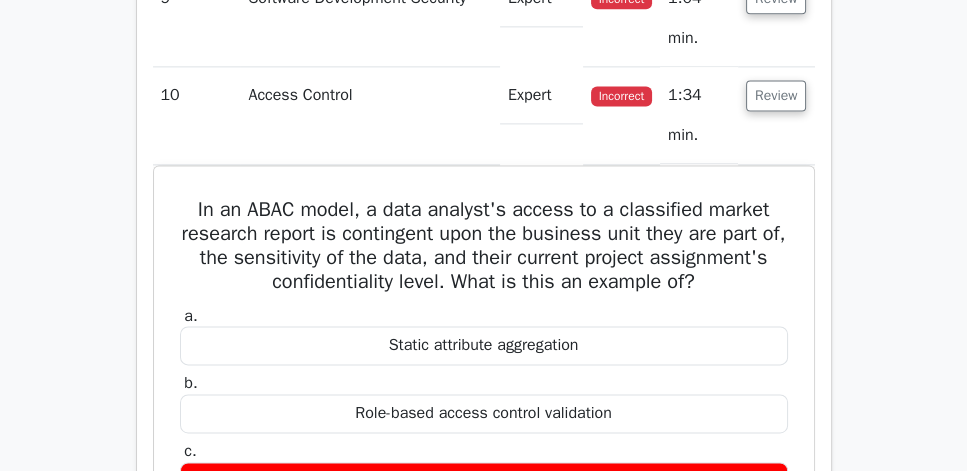 scroll, scrollTop: 2514, scrollLeft: 0, axis: vertical 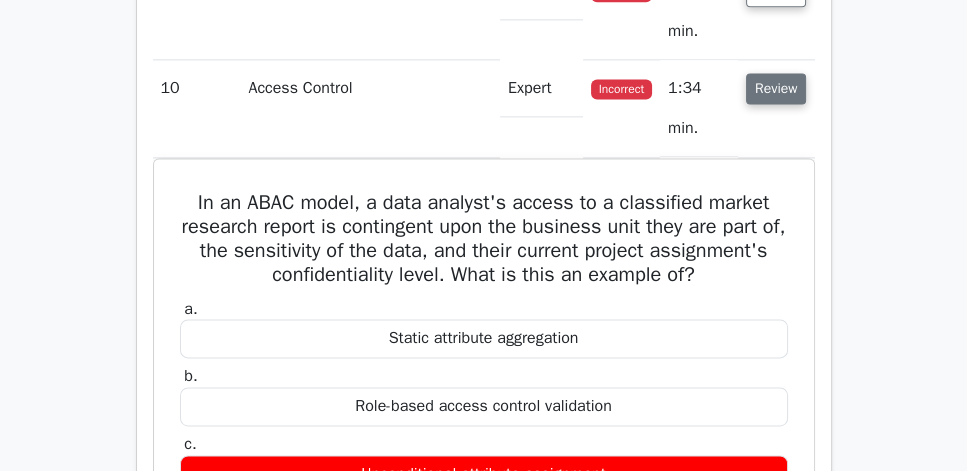 click on "Review" at bounding box center (776, 88) 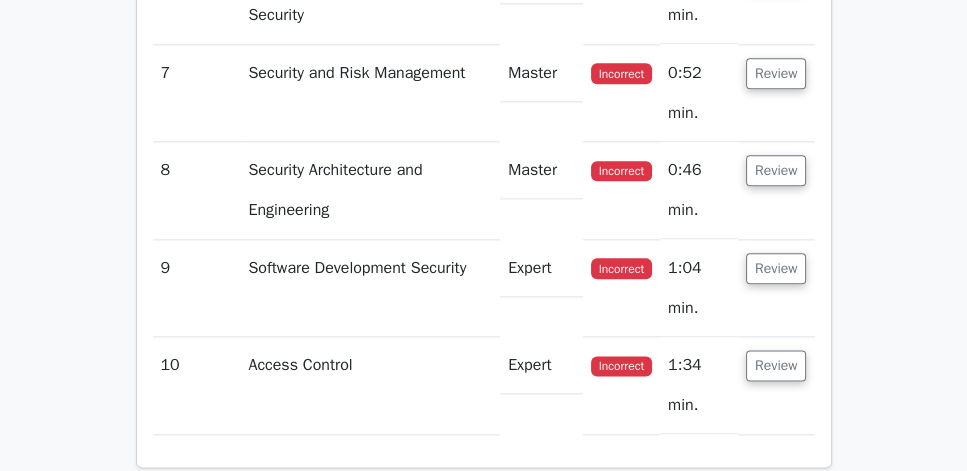 scroll, scrollTop: 2228, scrollLeft: 0, axis: vertical 